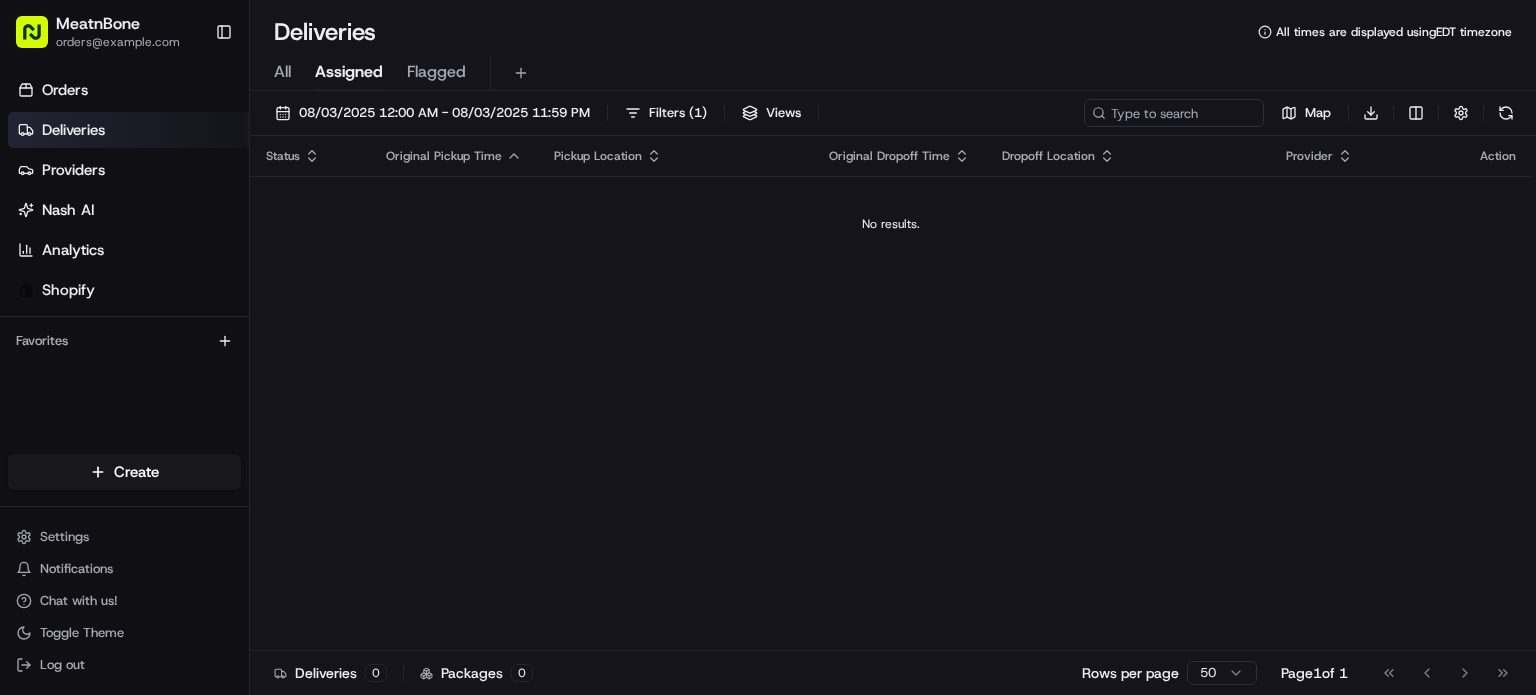 scroll, scrollTop: 0, scrollLeft: 0, axis: both 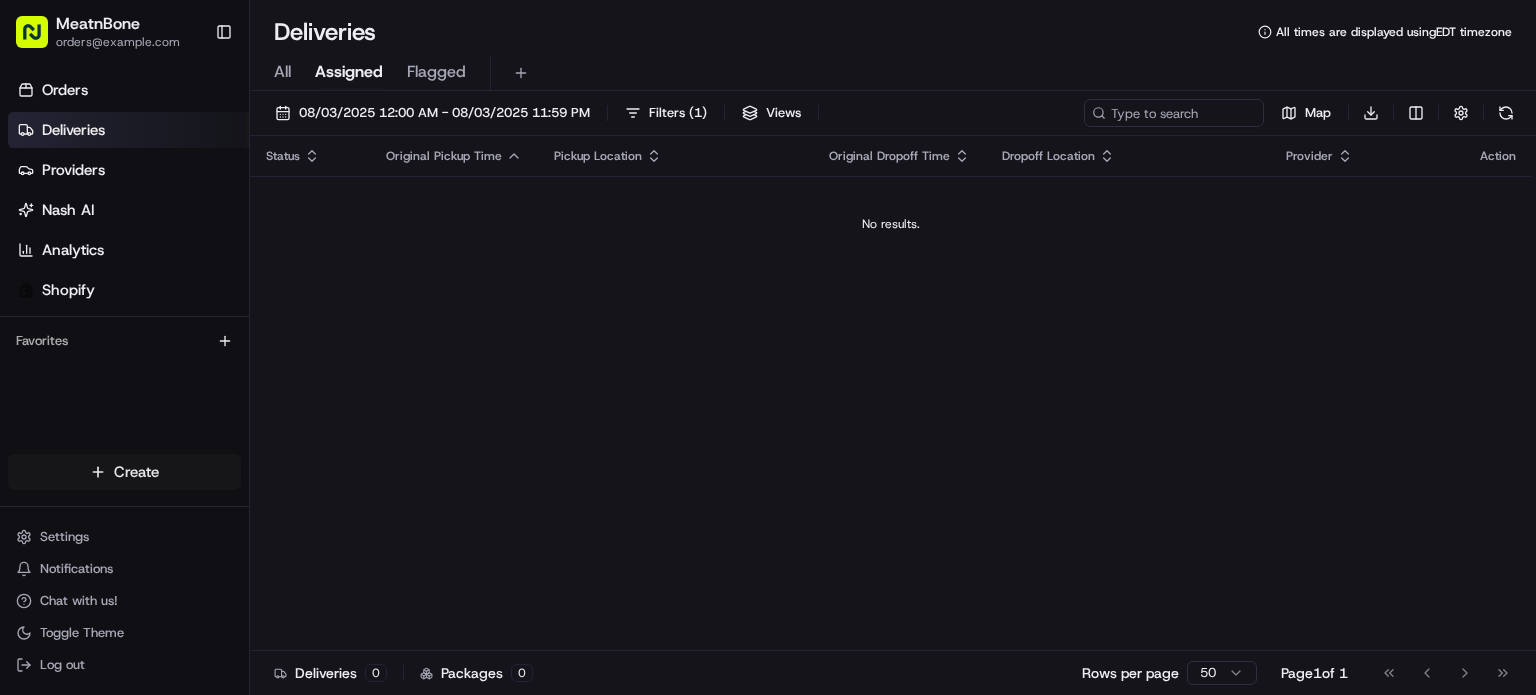 click on "MeatnBone orders@example.com Toggle Sidebar Orders Deliveries Providers Nash AI Analytics Shopify Favorites Main Menu Members & Organization Organization Users Roles Preferences Customization Tracking Orchestration Automations Dispatch Strategy Locations Pickup Locations Dropoff Locations Billing Billing Refund Requests Integrations Notification Triggers Webhooks API Keys Request Logs Create Settings Notifications Chat with us! Toggle Theme Log out Deliveries All times are displayed using EDT timezone All Assigned Flagged 08/03/2025 12:00 AM - 08/03/2025 11:59 PM Filters ( 1 ) Views Map Download Status Original Pickup Time Pickup Location Original Dropoff Time Dropoff Location Provider Action No results. Deliveries 0 Packages 0 Rows per page 50 Page 1 of 1 Go to first page Go to previous page Go to next page Go to last page
Create Create" at bounding box center (768, 347) 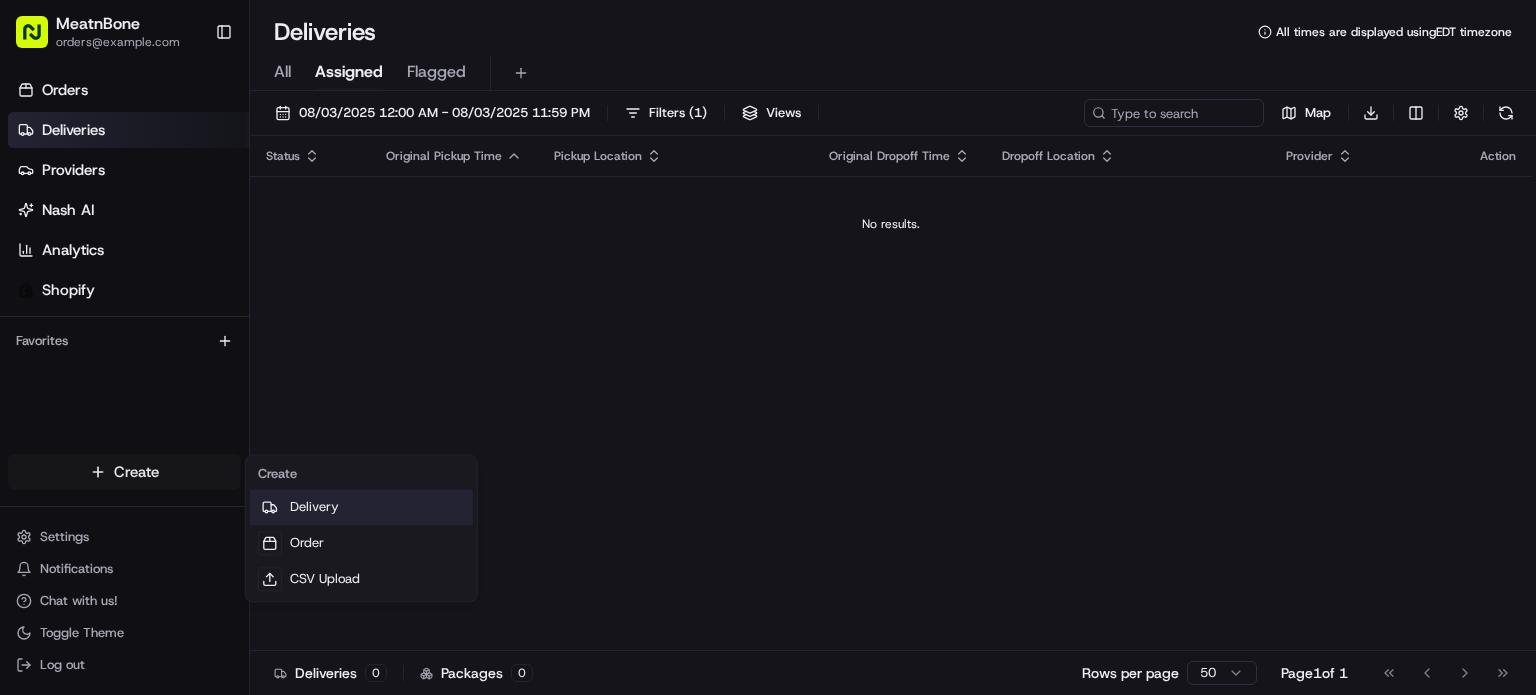 click on "Delivery" at bounding box center (361, 507) 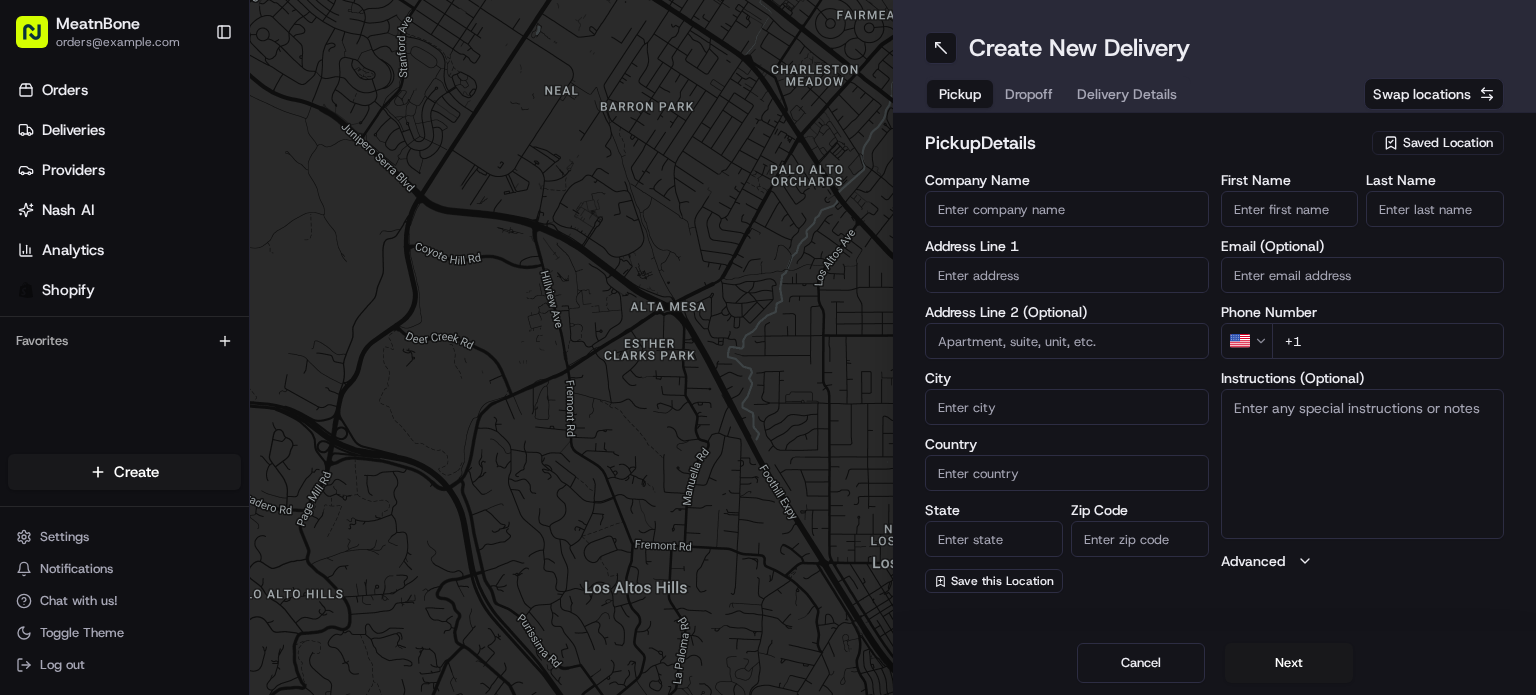click on "Saved Location" at bounding box center [1448, 143] 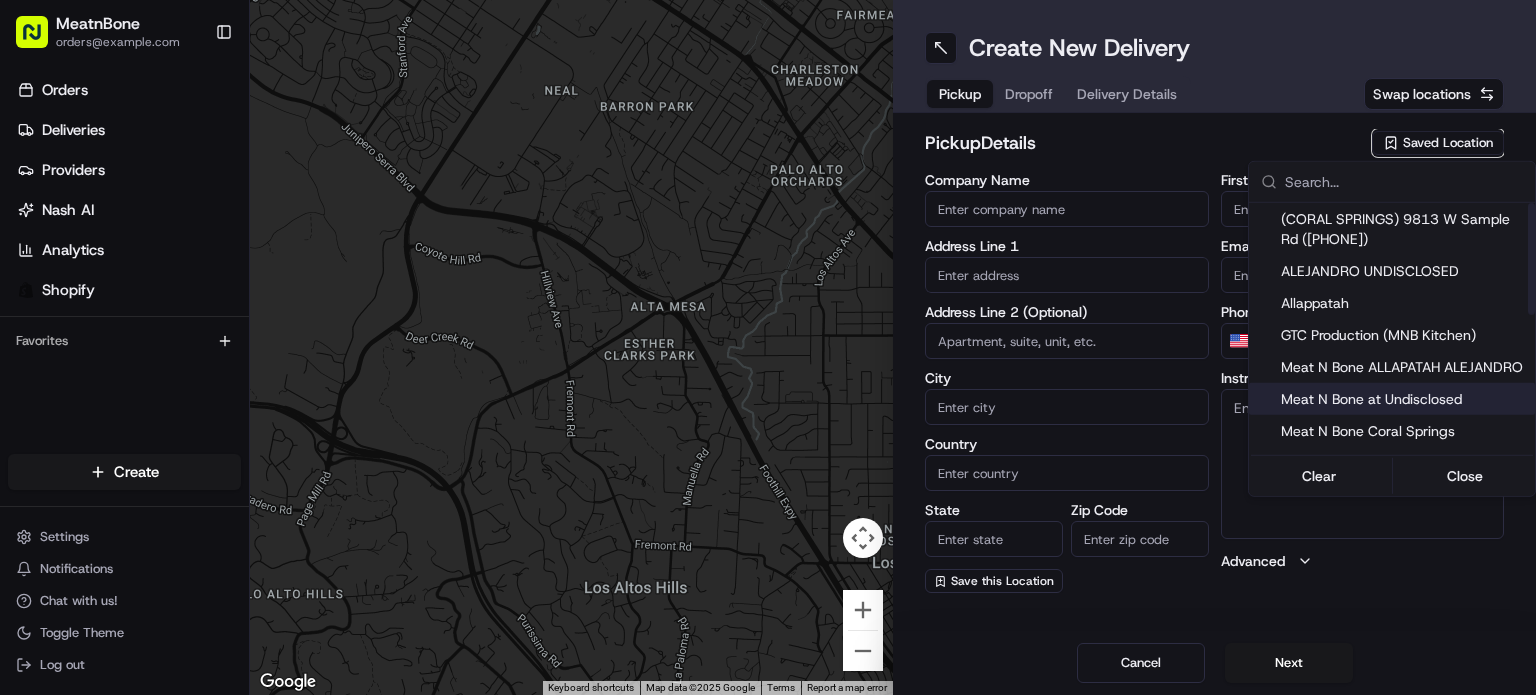 click on "Meat N Bone at Undisclosed" at bounding box center (1404, 399) 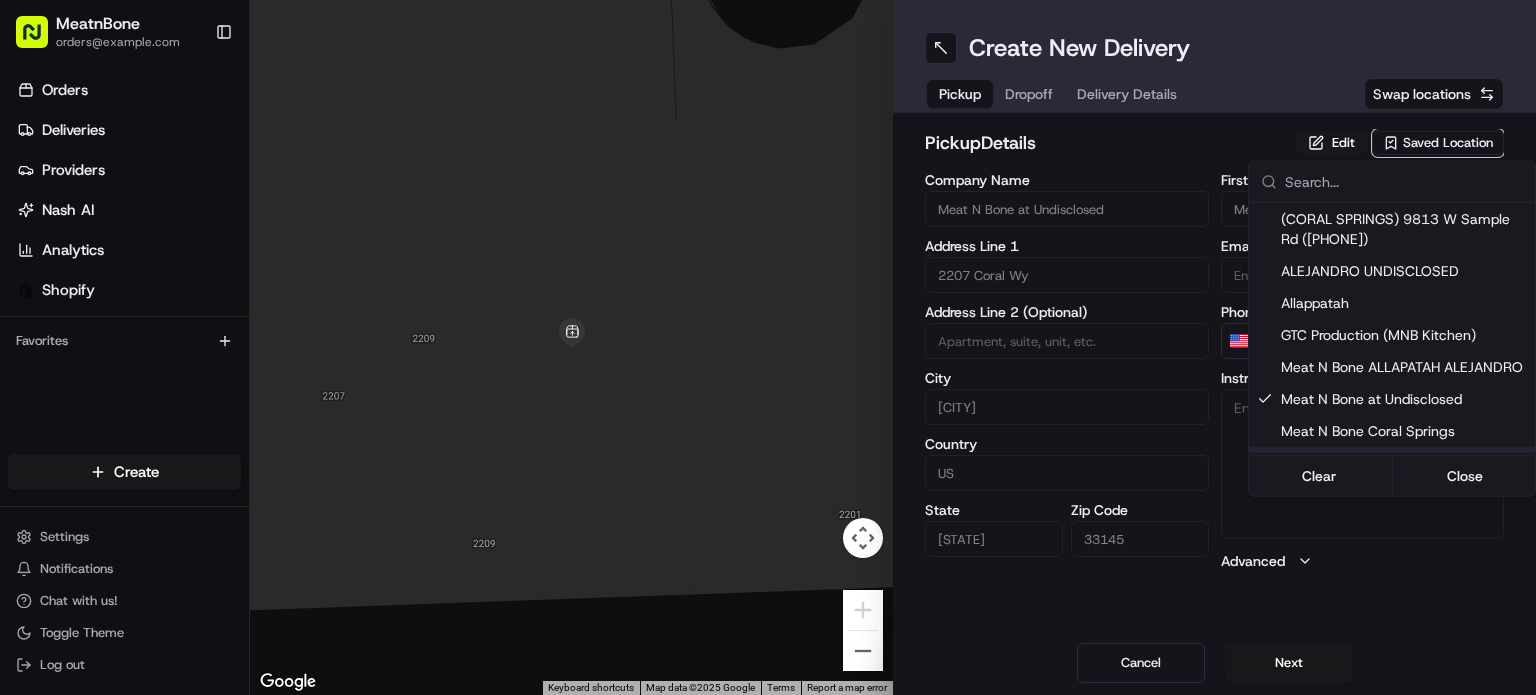 drag, startPoint x: 1307, startPoint y: 661, endPoint x: 1307, endPoint y: 612, distance: 49 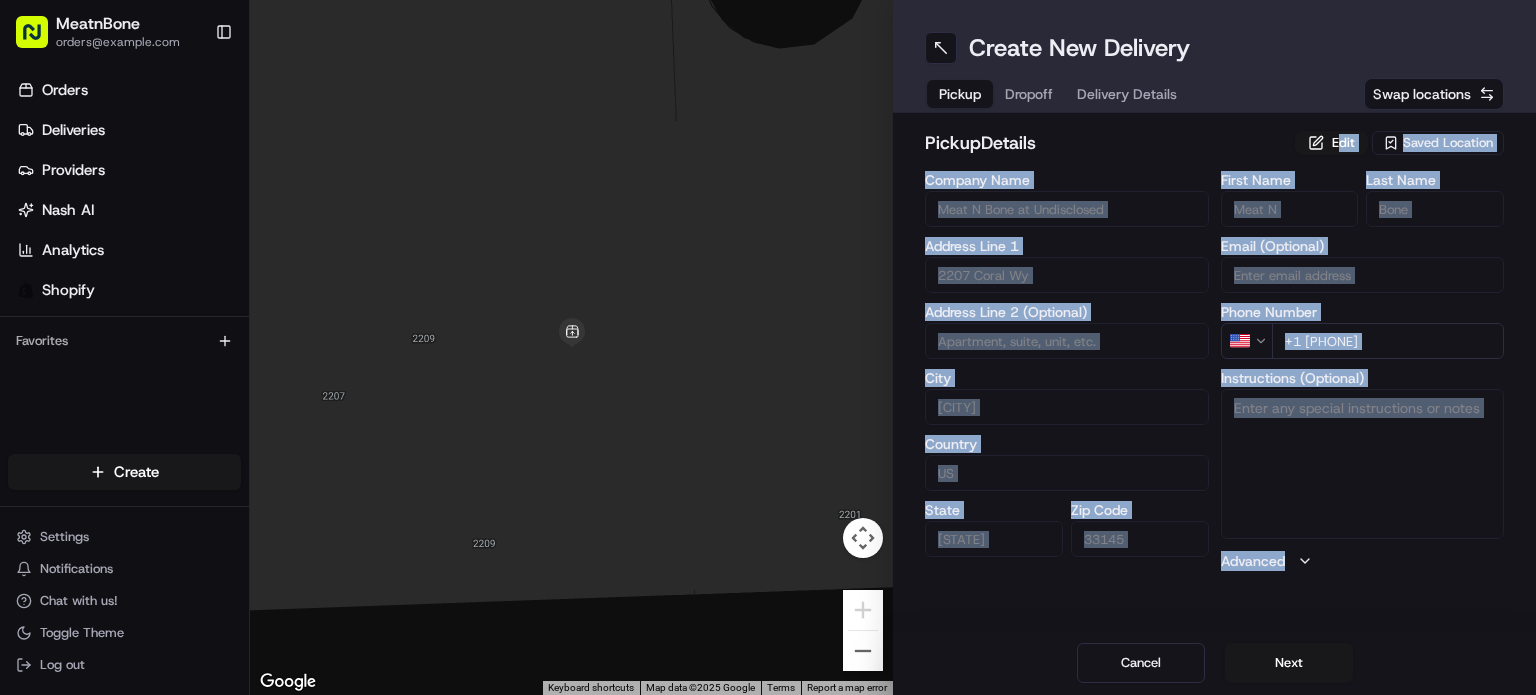 click on "pickup  Details  Edit Saved Location Company Name Meat N Bone at Undisclosed Address Line 1 2207 Coral Wy Address Line 2 (Optional) City Coral Gables Country US State FL Zip Code 33145 First Name Meat N Last Name Bone Email (Optional) Phone Number US +1 [PHONE] Instructions (Optional) Advanced" at bounding box center (1214, 350) 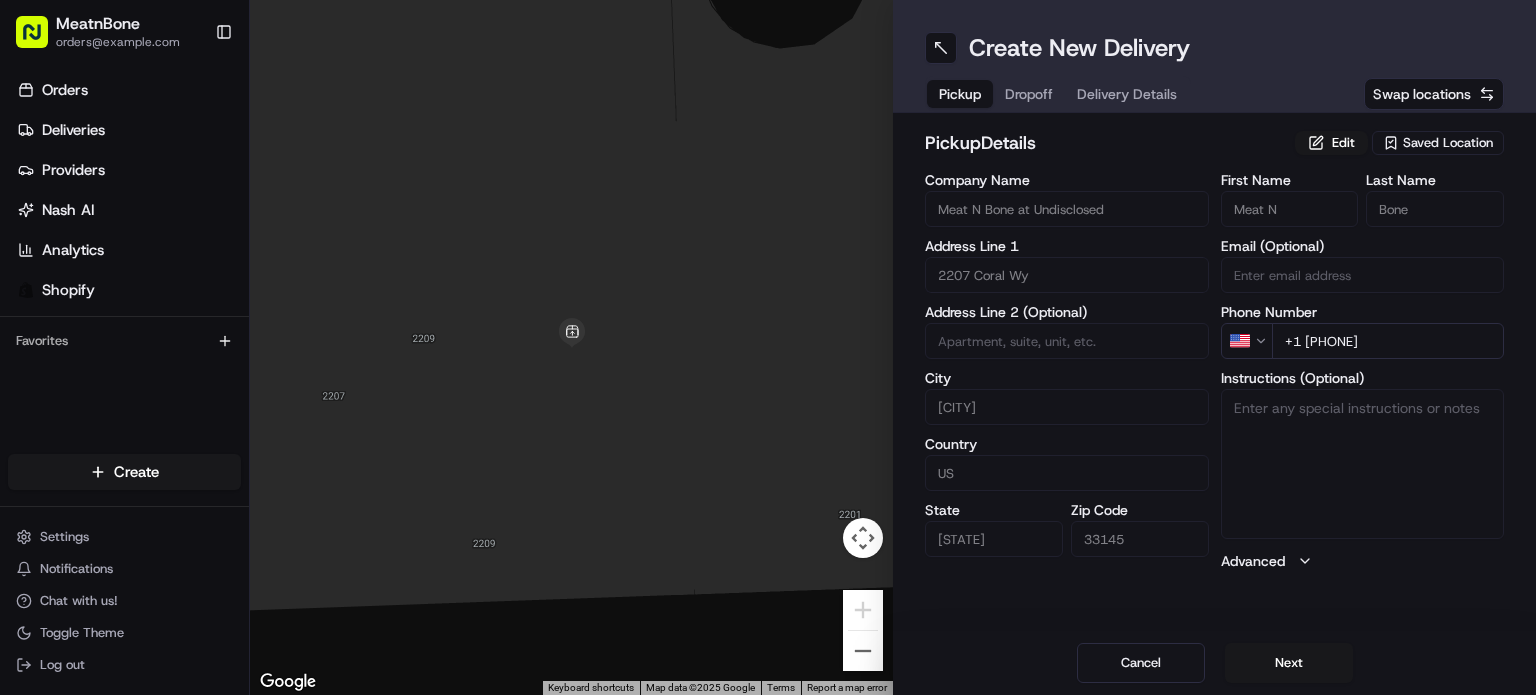 click on "pickup  Details  Edit Saved Location Company Name Meat N Bone at Undisclosed Address Line 1 2207 Coral Wy Address Line 2 (Optional) City Coral Gables Country US State FL Zip Code 33145 First Name Meat N Last Name Bone Email (Optional) Phone Number US +1 [PHONE] Instructions (Optional) Advanced" at bounding box center (1214, 350) 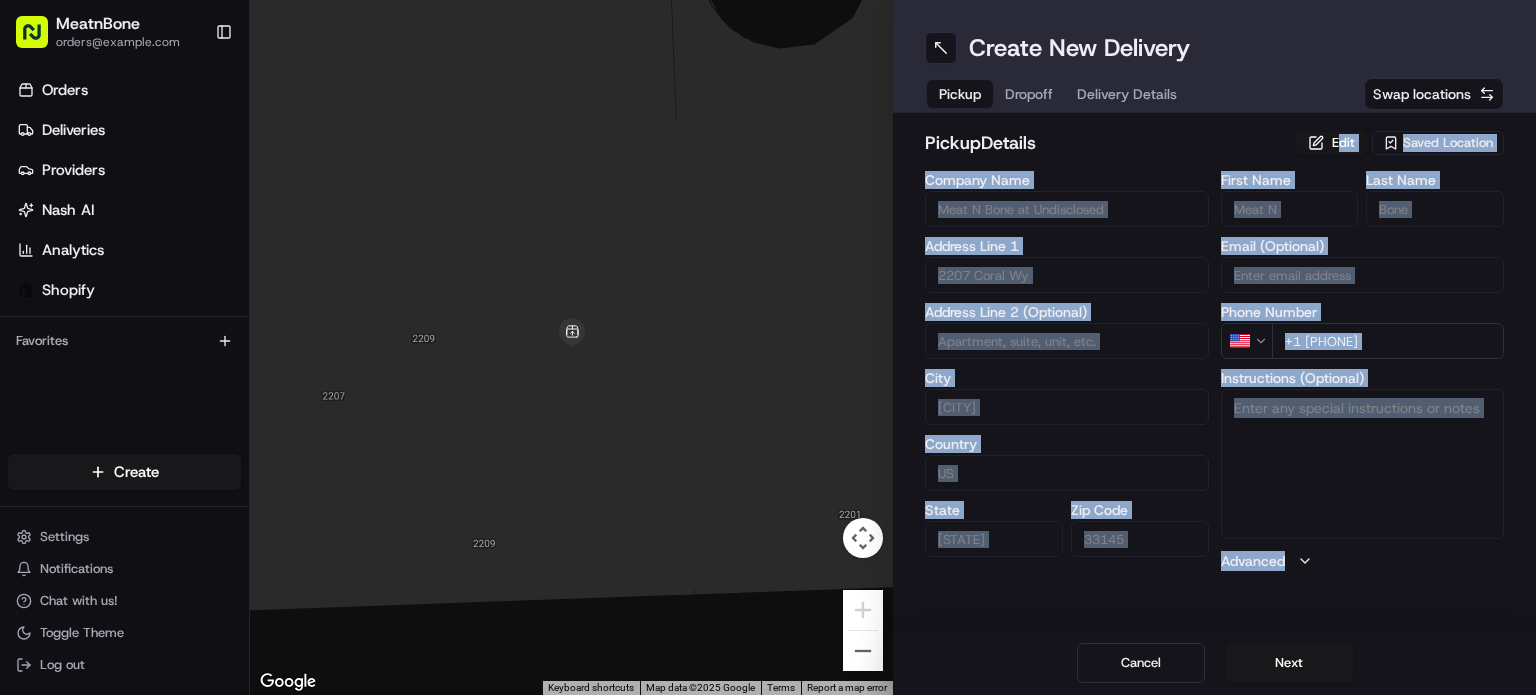 click on "pickup  Details  Edit Saved Location Company Name Meat N Bone at Undisclosed Address Line 1 2207 Coral Wy Address Line 2 (Optional) City Coral Gables Country US State FL Zip Code 33145 First Name Meat N Last Name Bone Email (Optional) Phone Number US +1 [PHONE] Instructions (Optional) Advanced" at bounding box center (1214, 350) 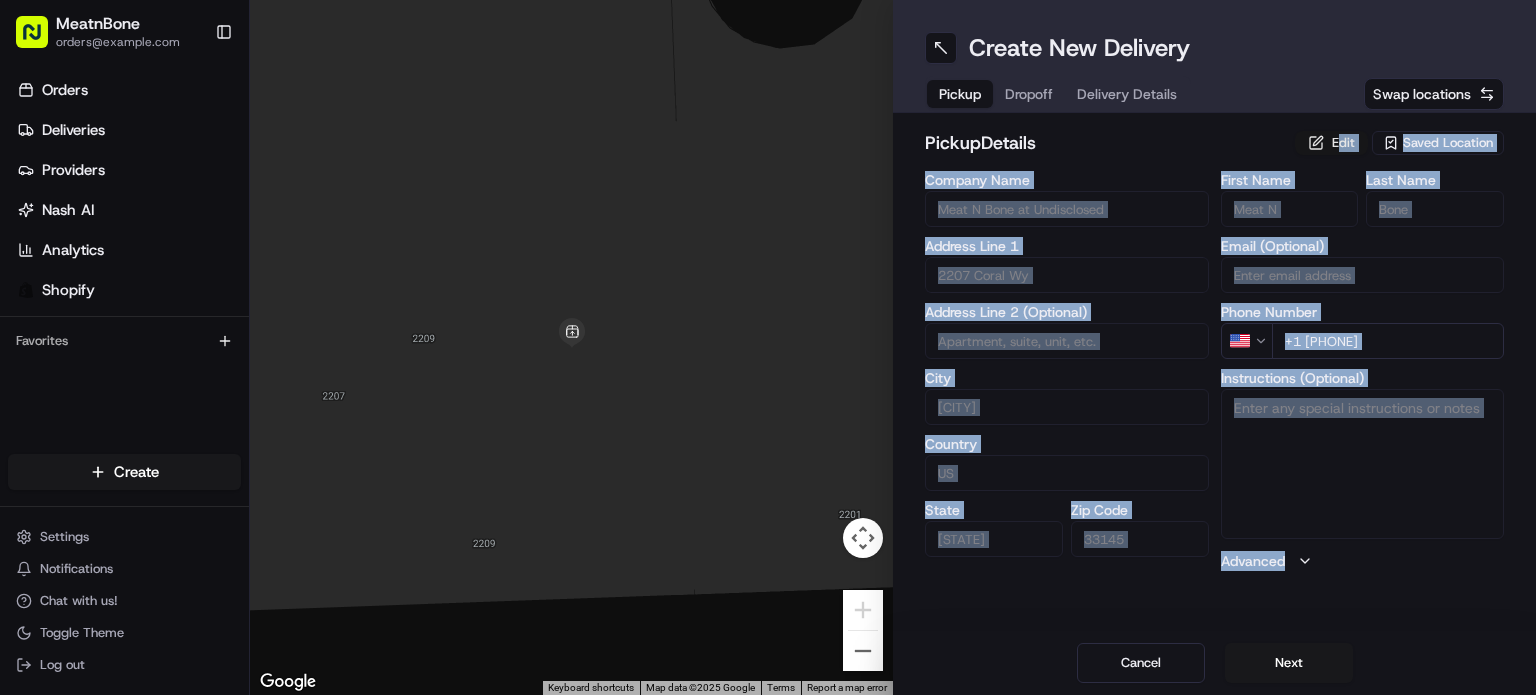 click on "Edit" at bounding box center (1331, 143) 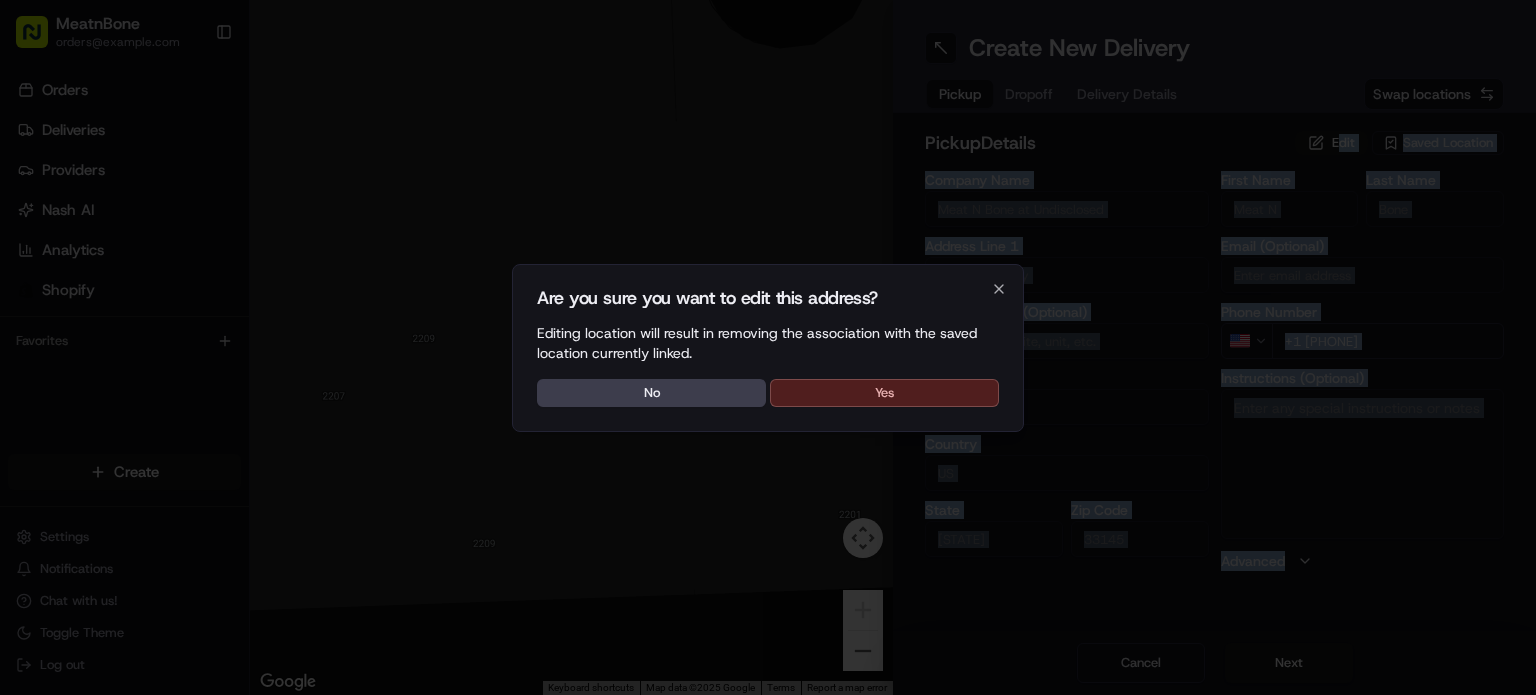 click on "Yes" at bounding box center (884, 393) 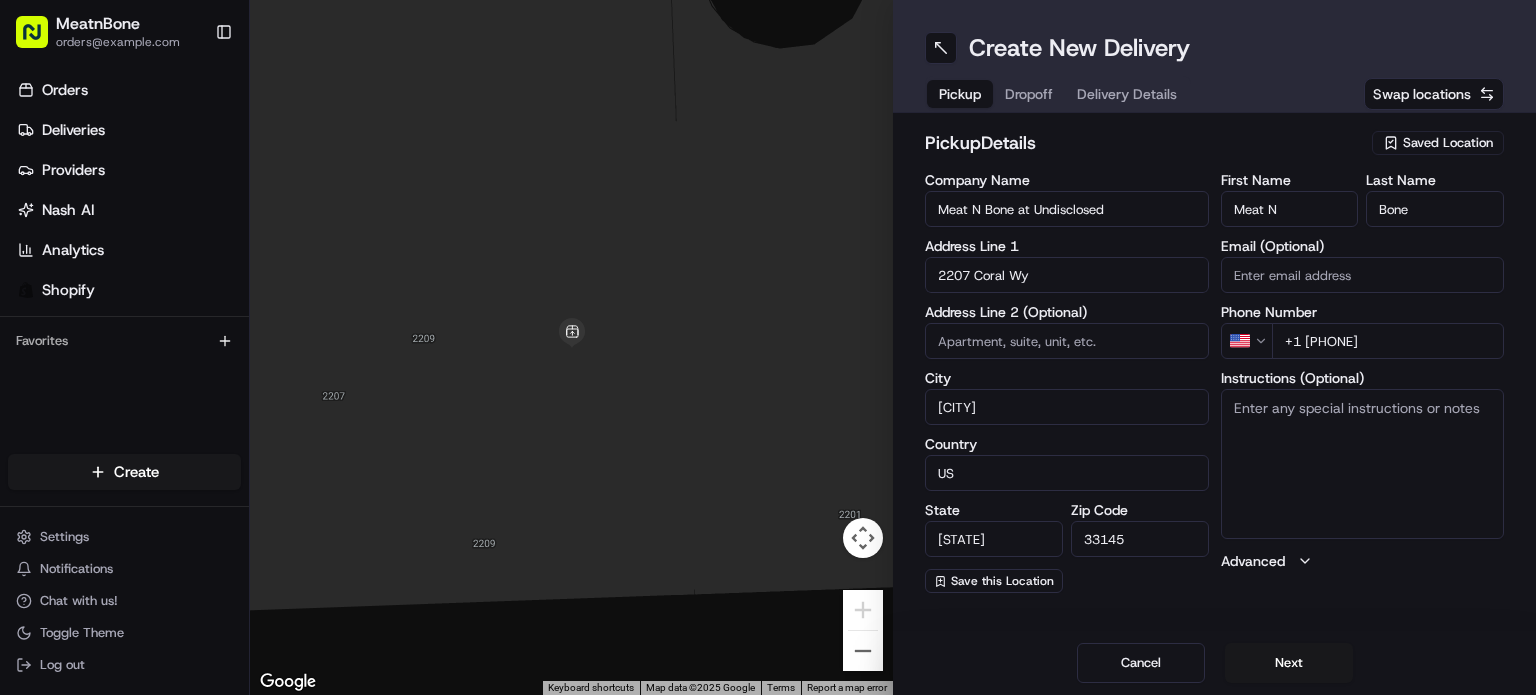 click on "pickup  Details" at bounding box center (1142, 143) 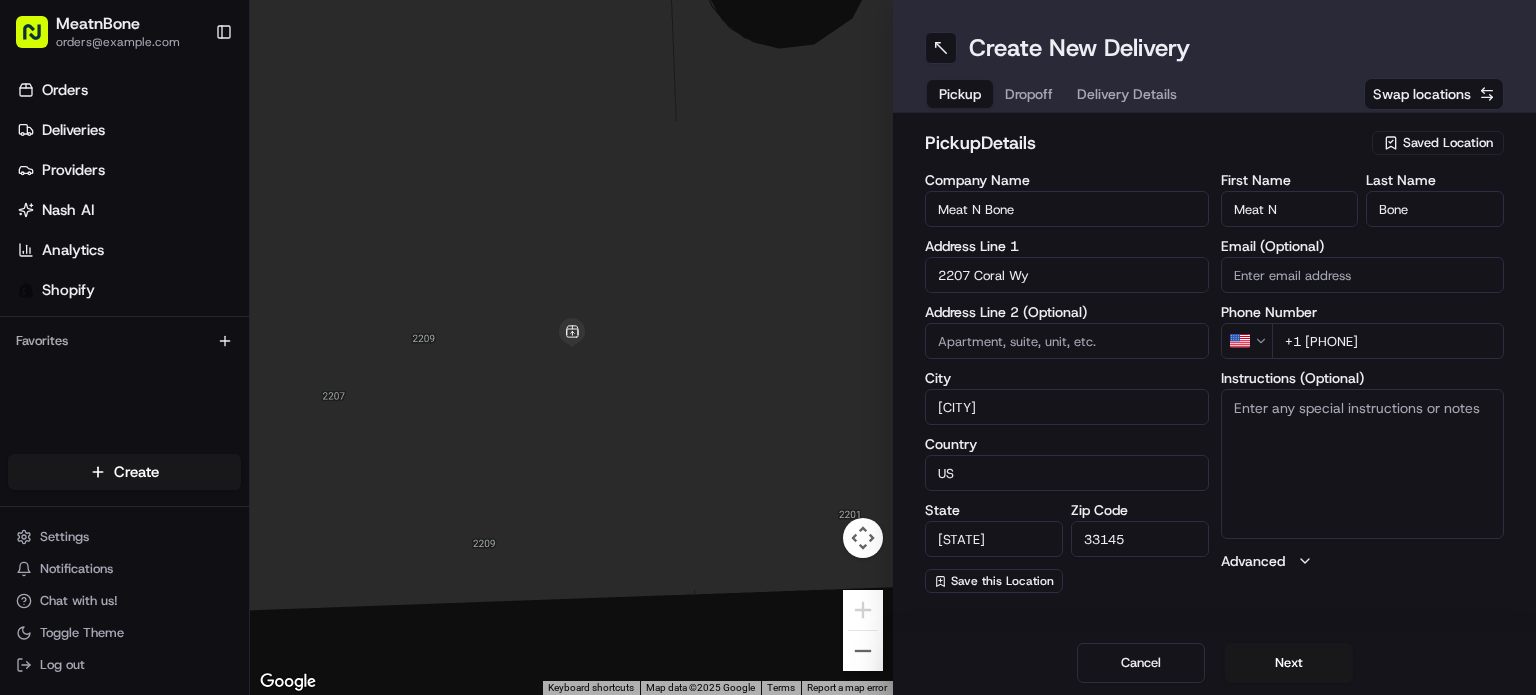 type on "Meat N Bone" 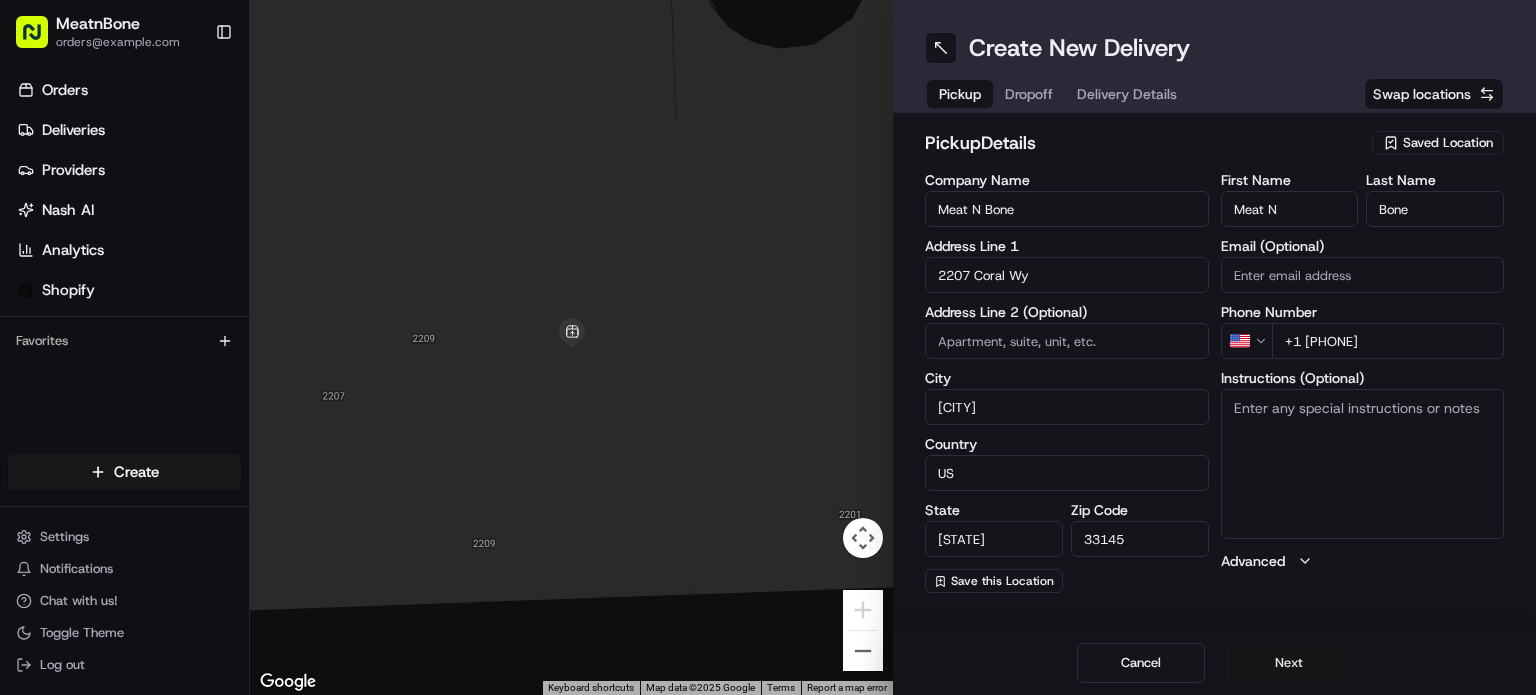 click on "Next" at bounding box center [1289, 663] 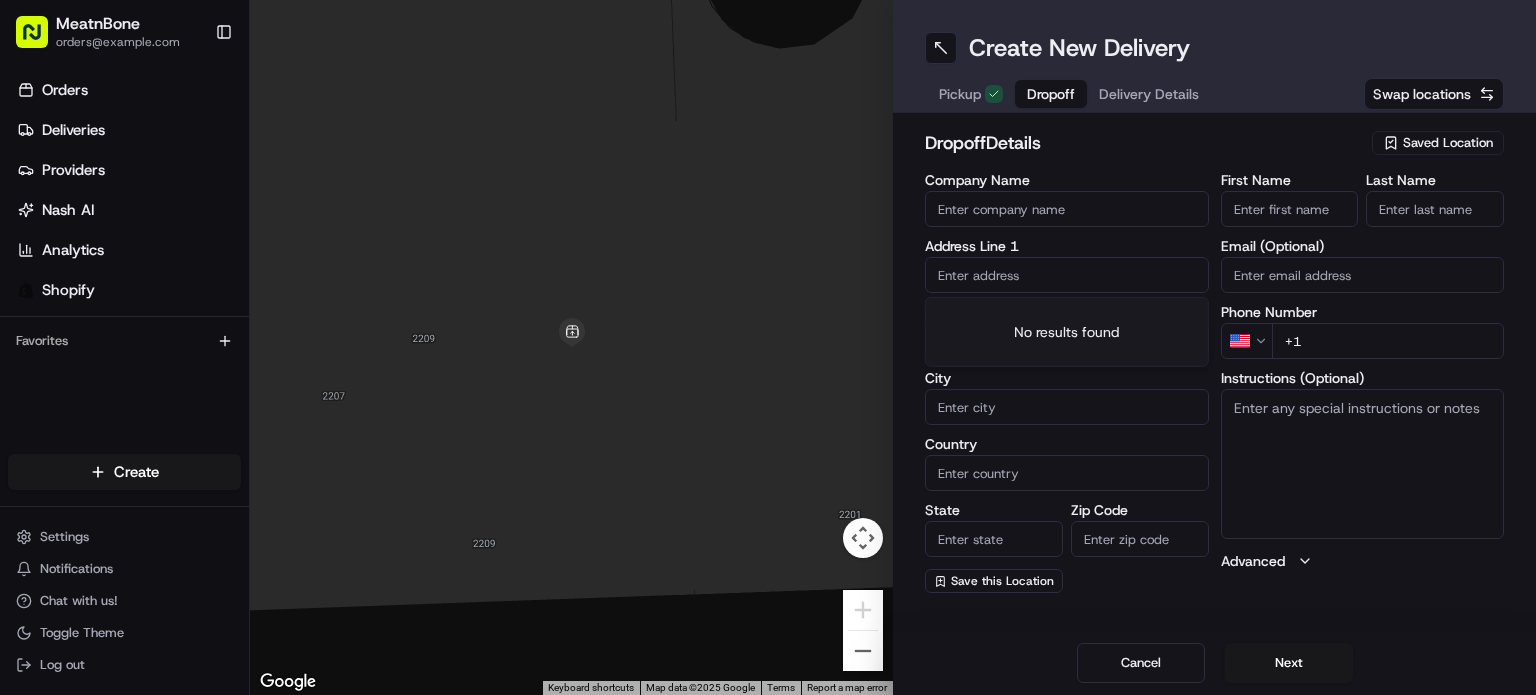 click at bounding box center [1067, 275] 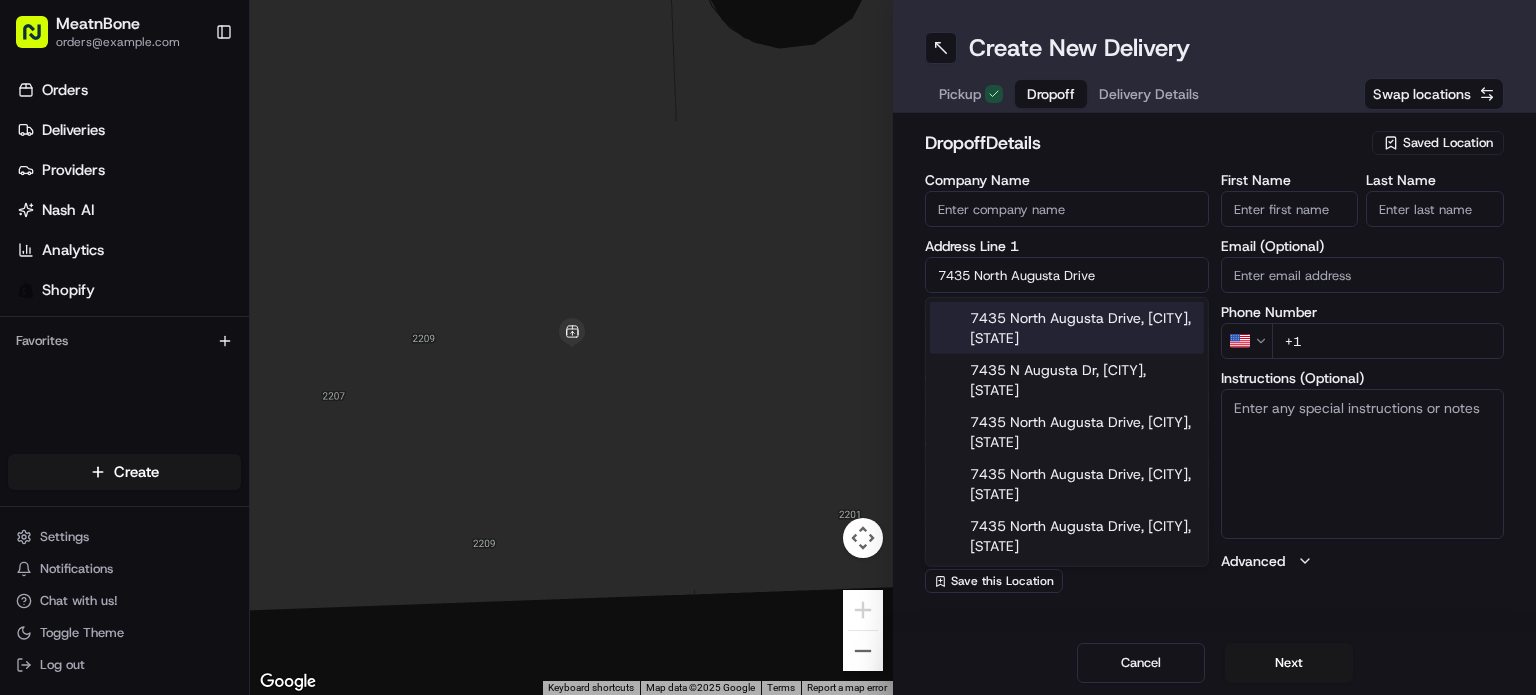 click on "7435 North Augusta Drive, [CITY], [STATE]" at bounding box center (1067, 328) 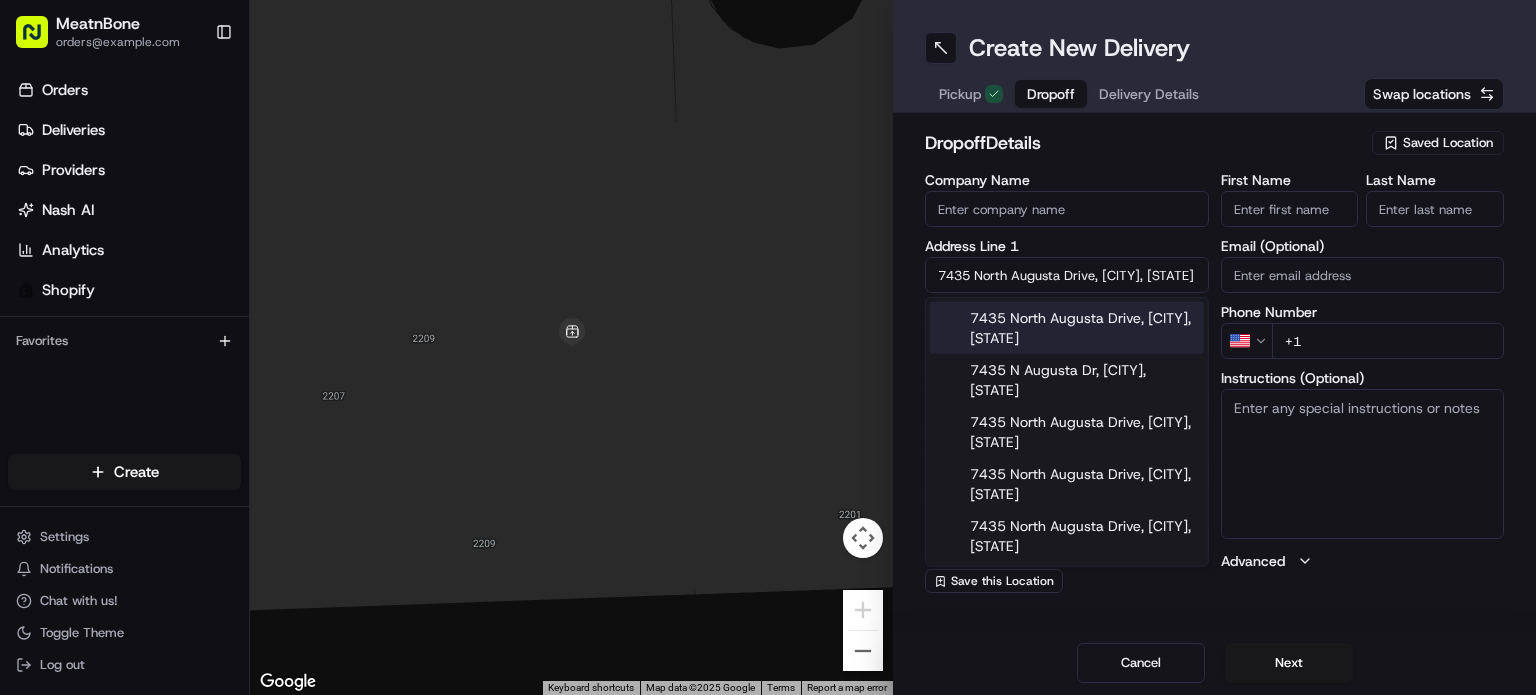 type on "7435 N Augusta Dr, [CITY], [STATE] [ZIP], USA" 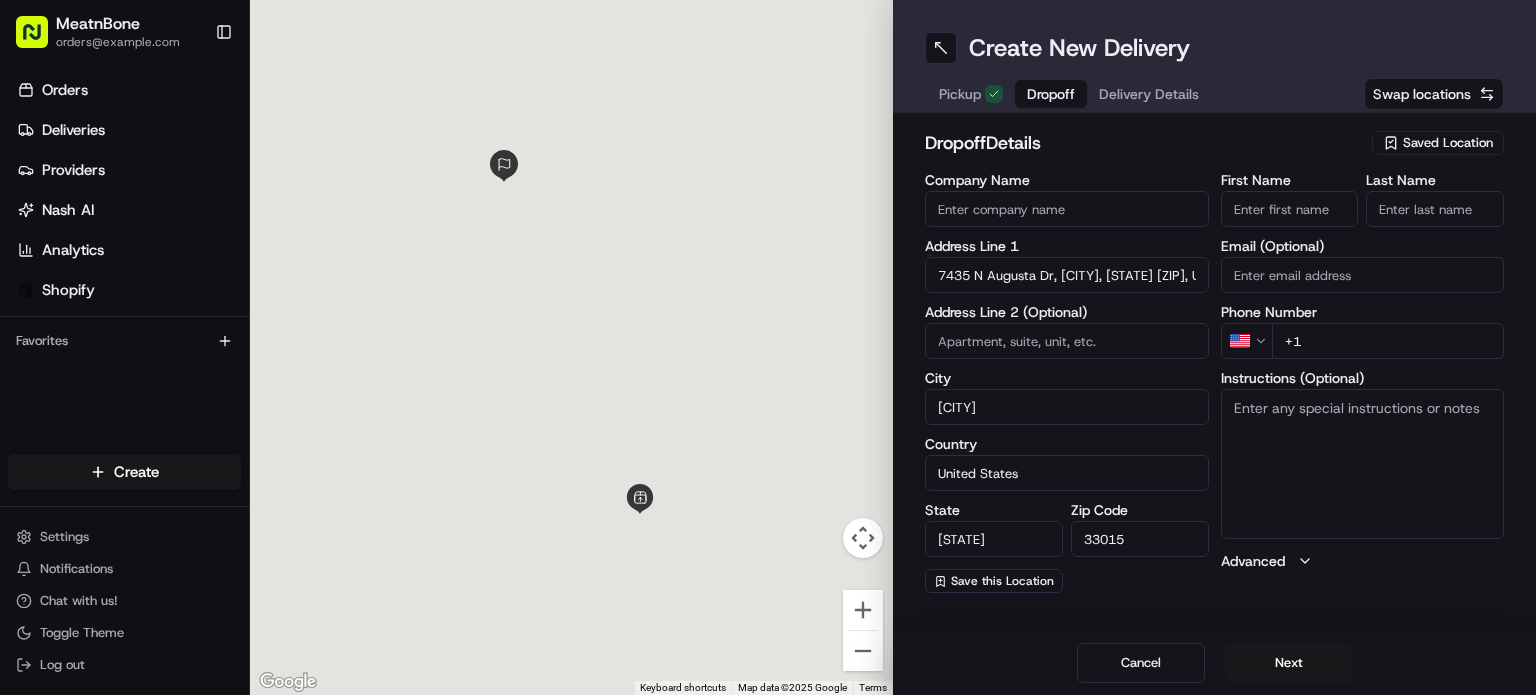 type on "7435 North Augusta Drive" 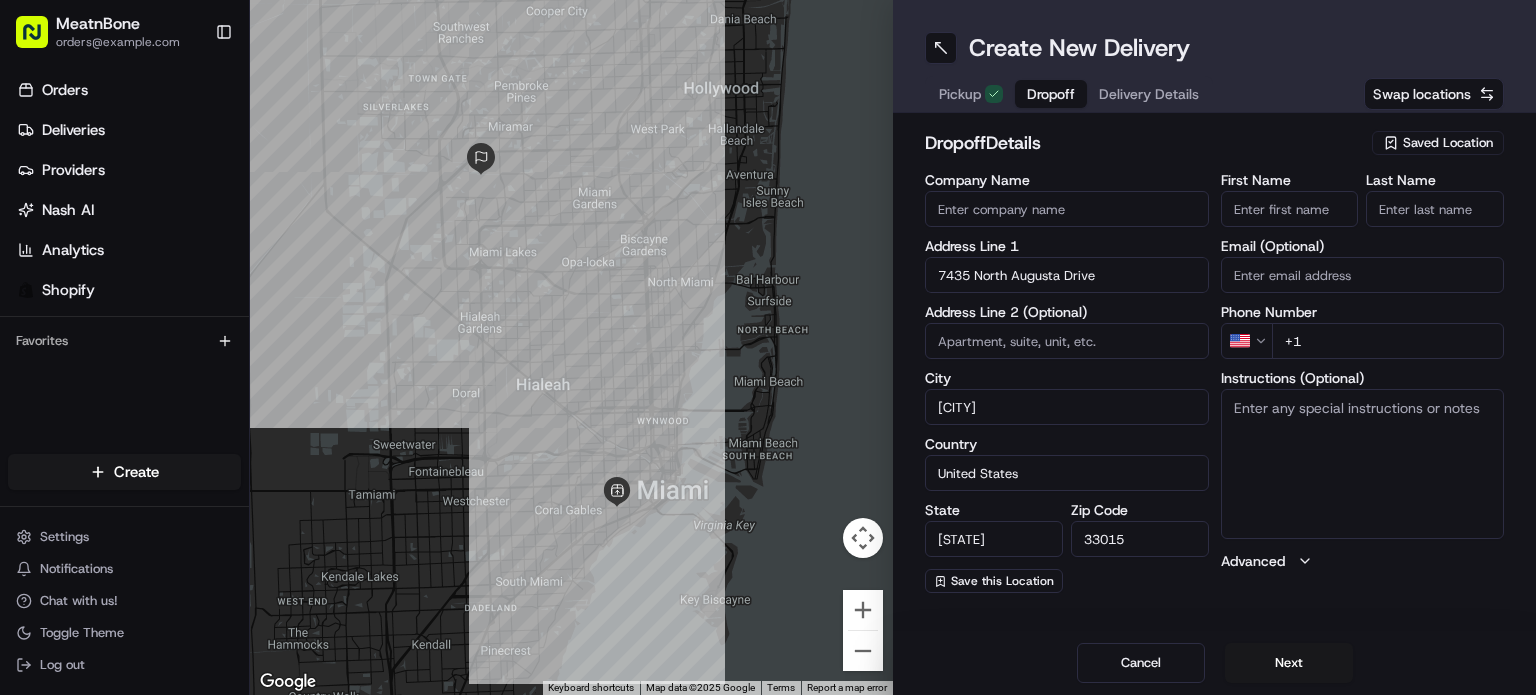 click on "First Name" at bounding box center (1290, 209) 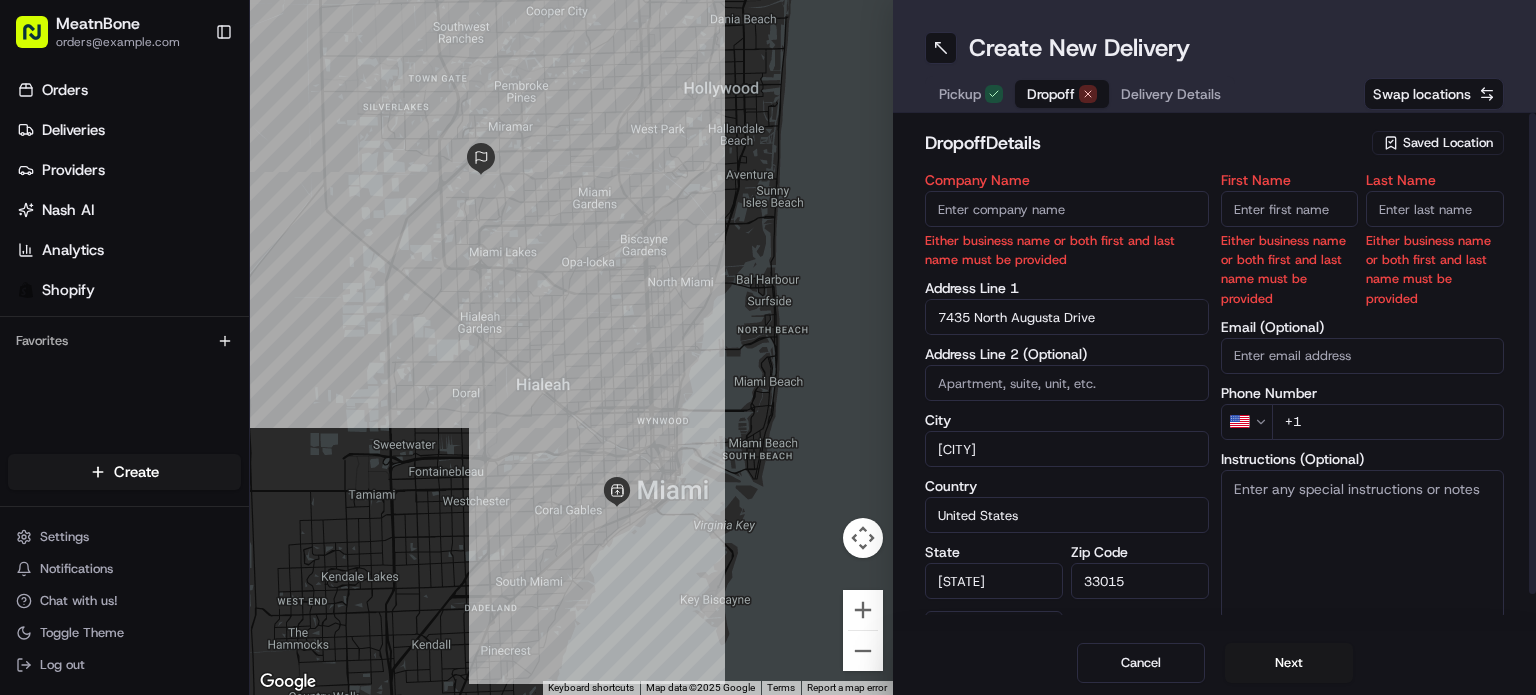 paste 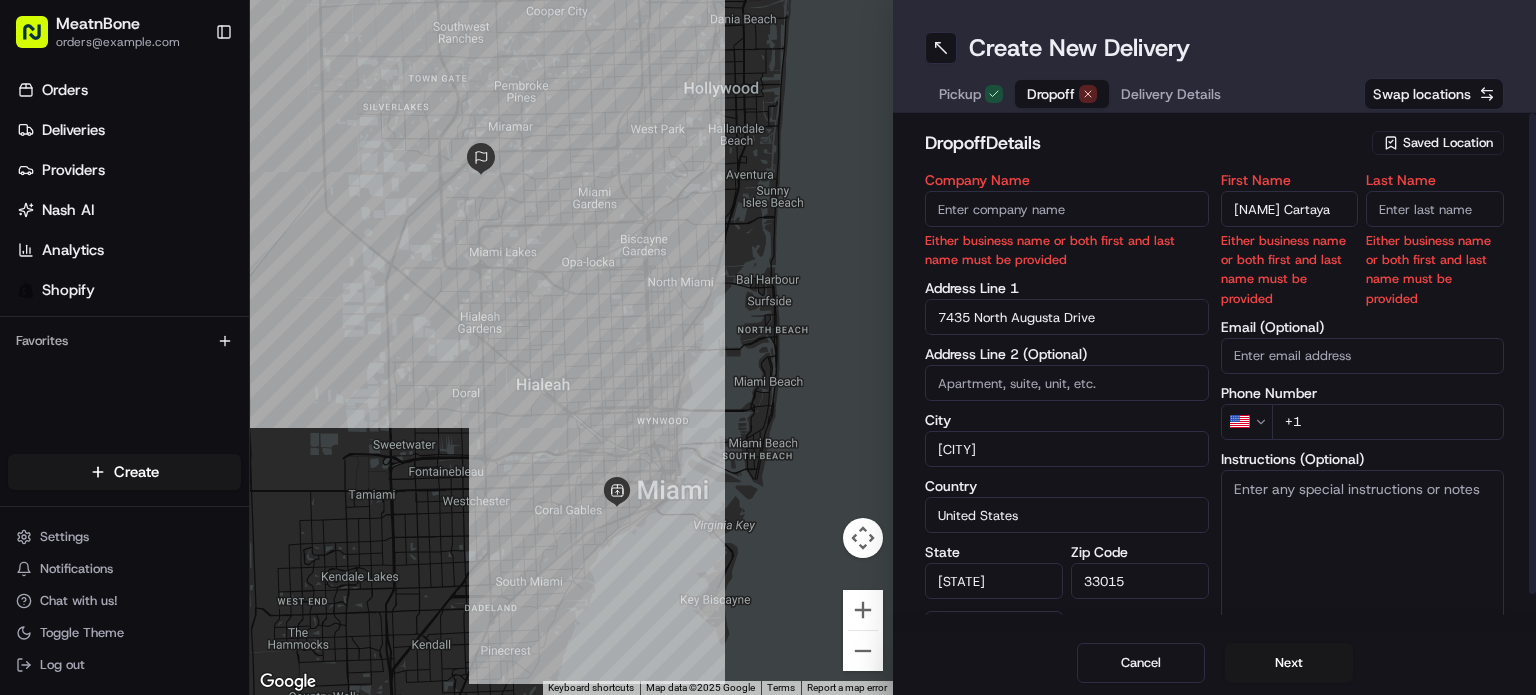 drag, startPoint x: 1296, startPoint y: 215, endPoint x: 1351, endPoint y: 208, distance: 55.443665 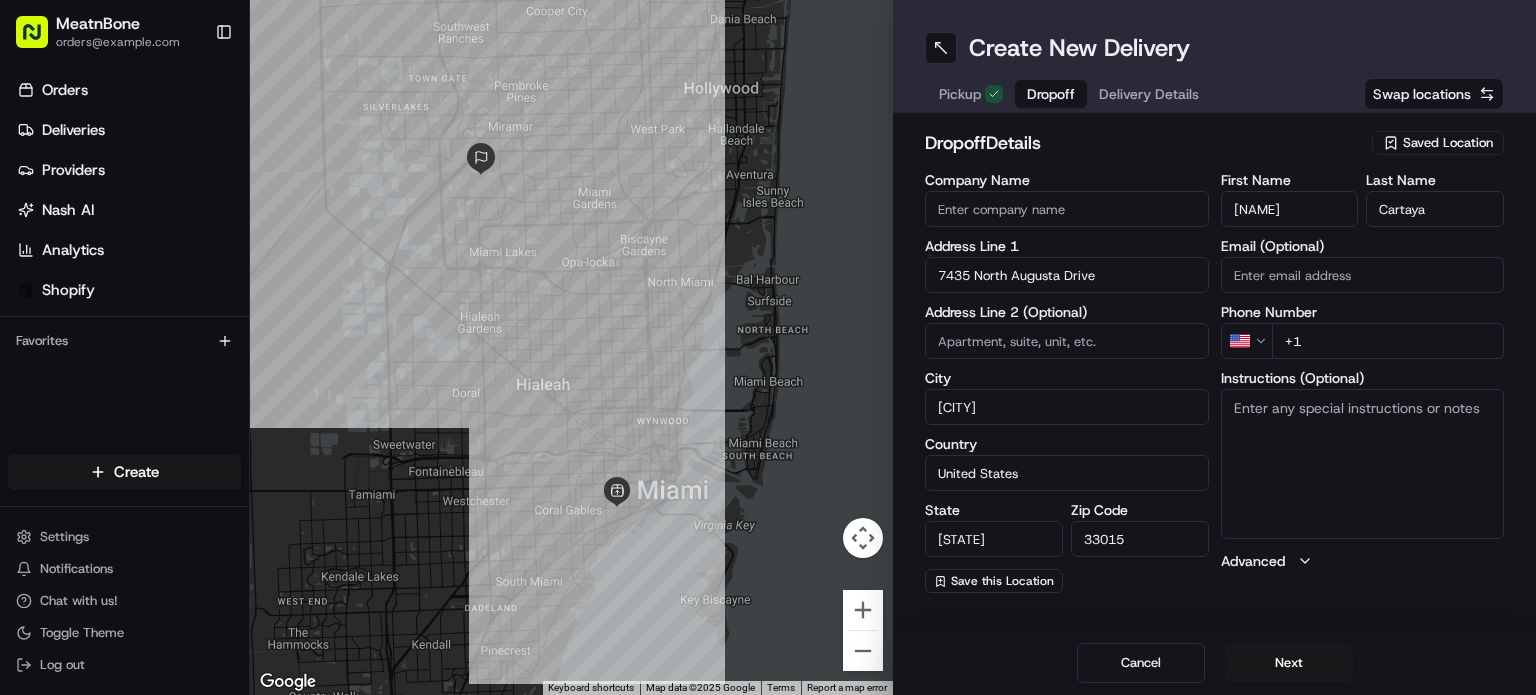 type on "Cartaya" 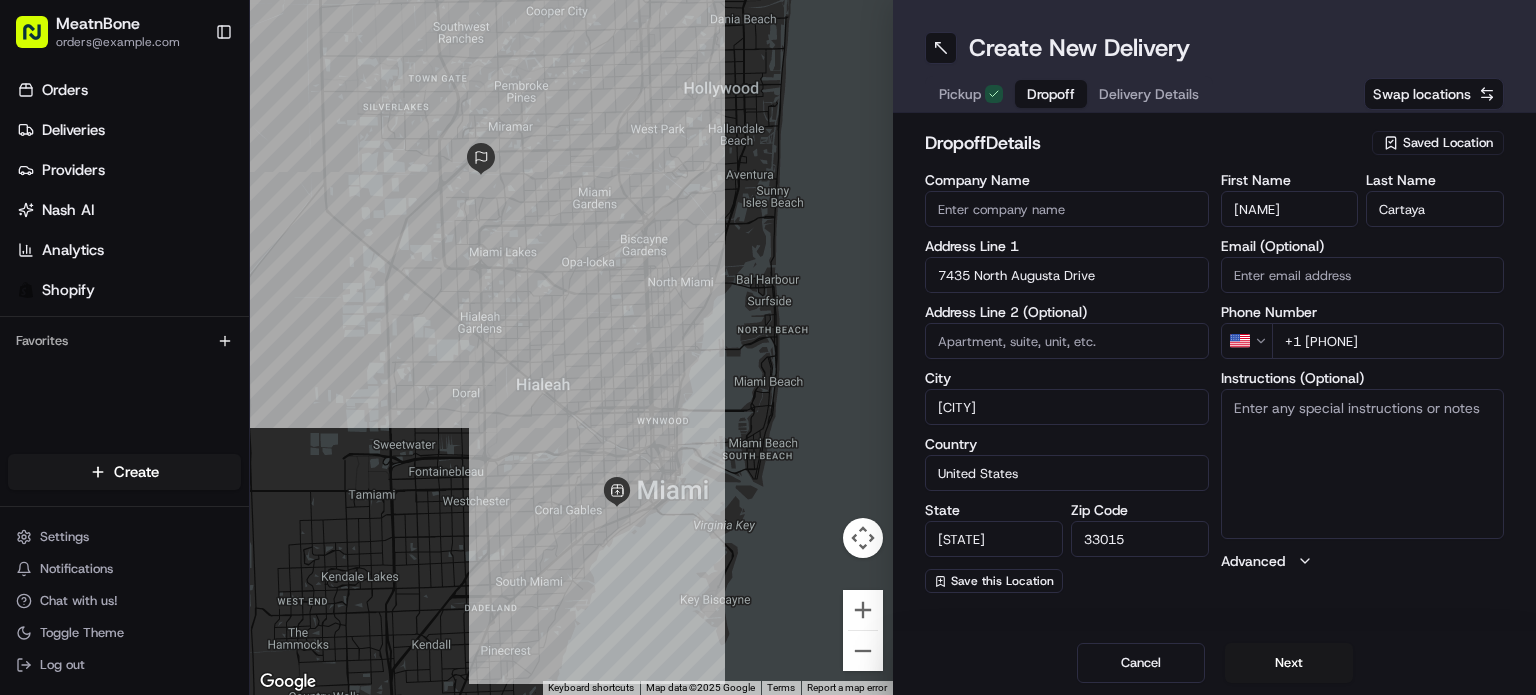 type on "+1 [PHONE]" 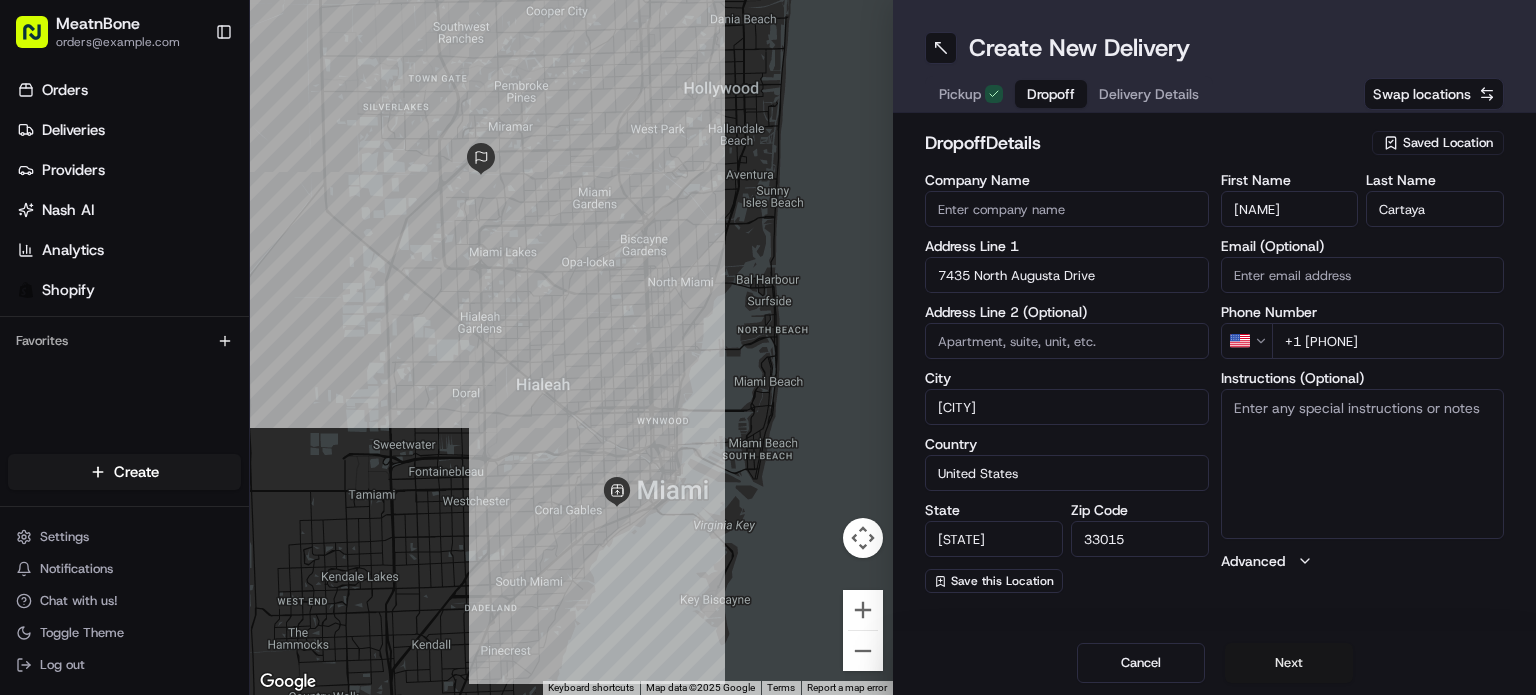 drag, startPoint x: 1276, startPoint y: 661, endPoint x: 1266, endPoint y: 663, distance: 10.198039 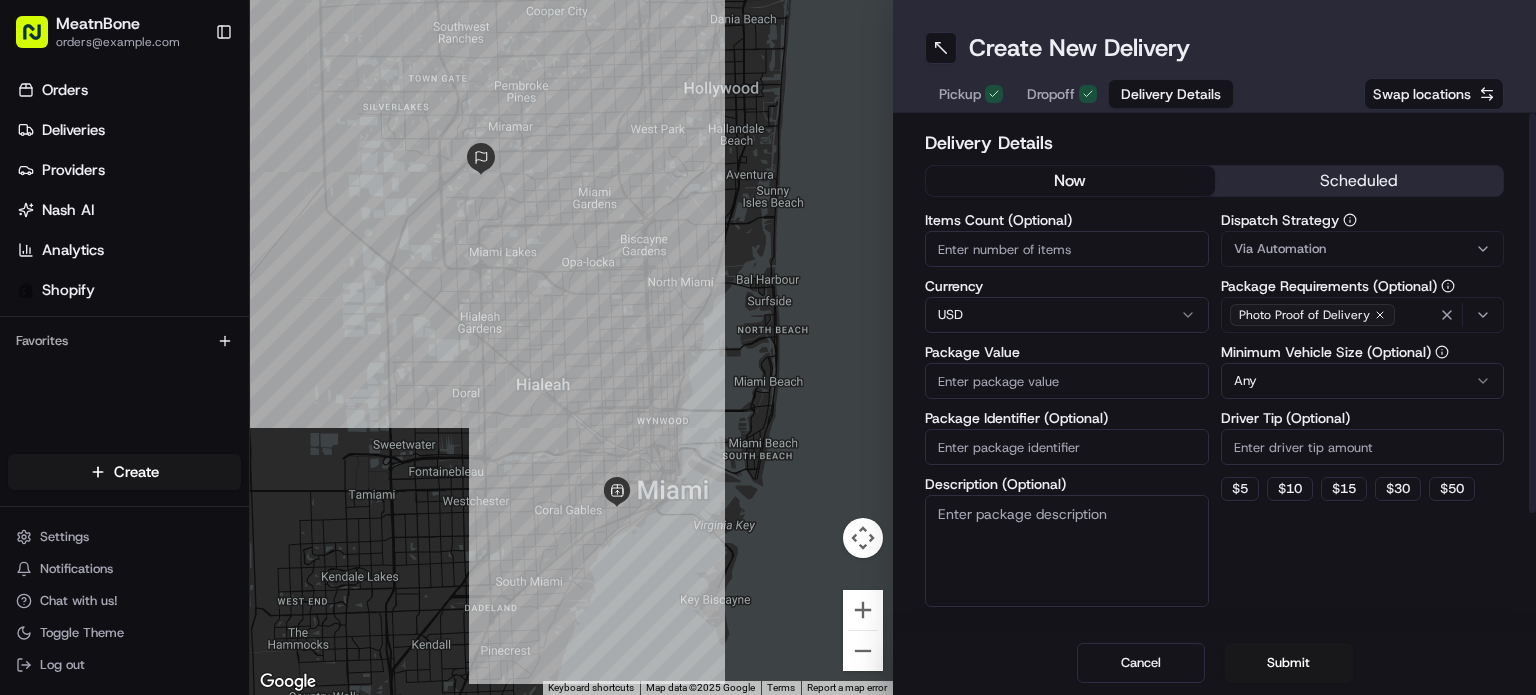 drag, startPoint x: 1082, startPoint y: 395, endPoint x: 1076, endPoint y: 385, distance: 11.661903 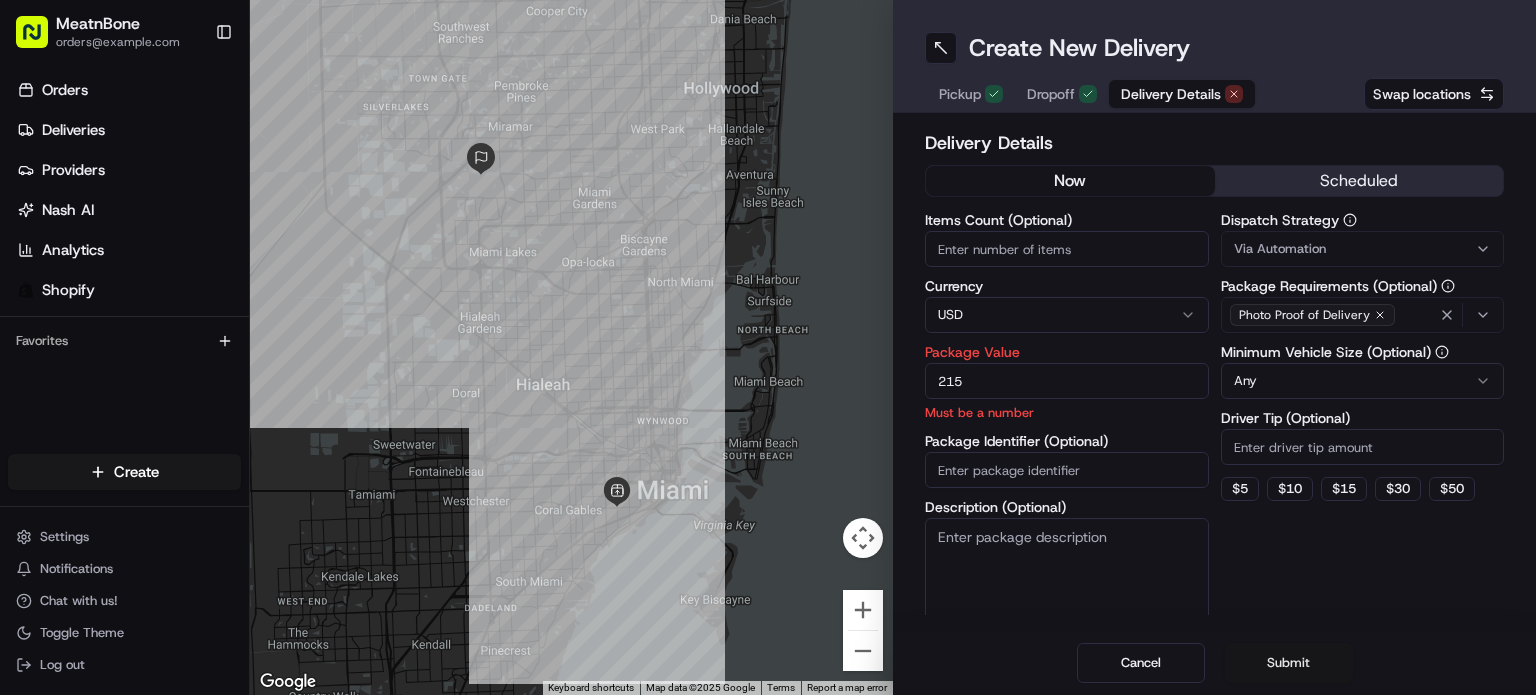 type on "215" 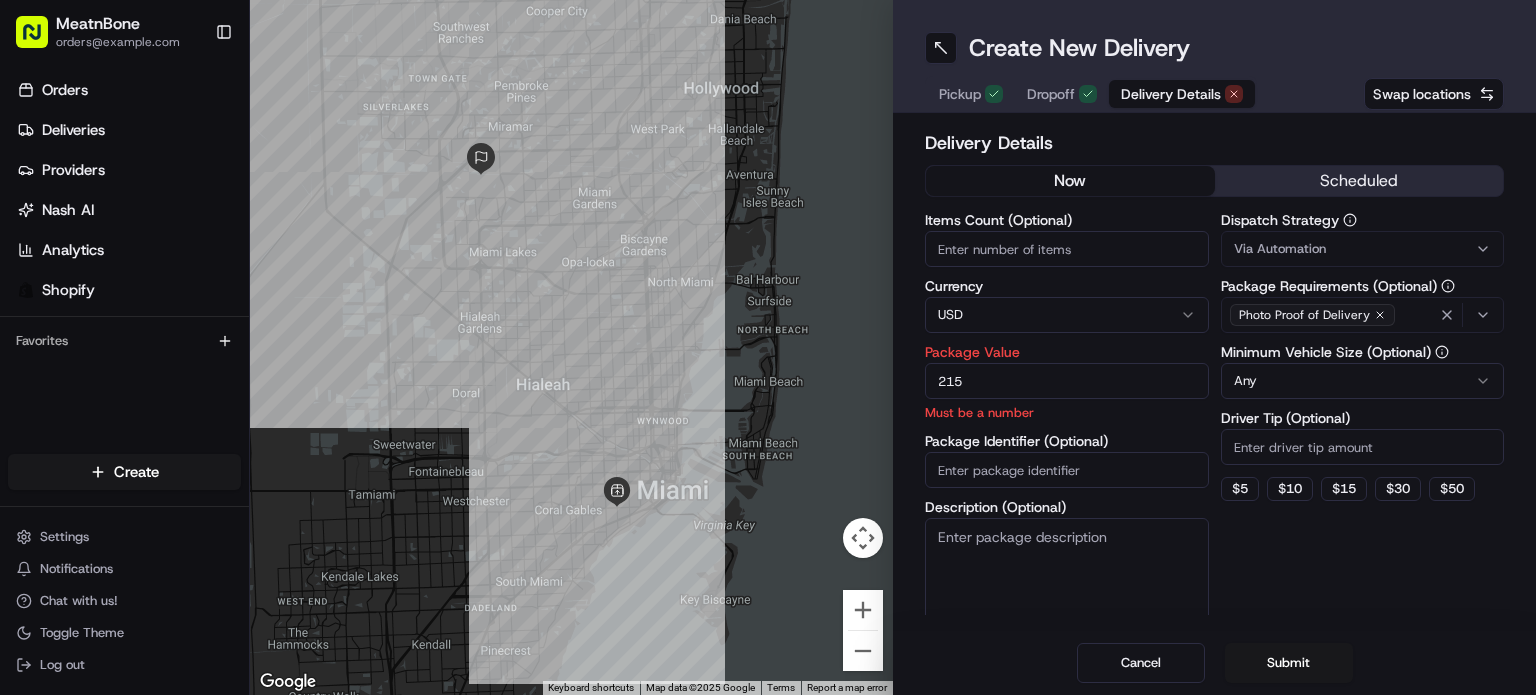 click on "Submit" at bounding box center [1289, 663] 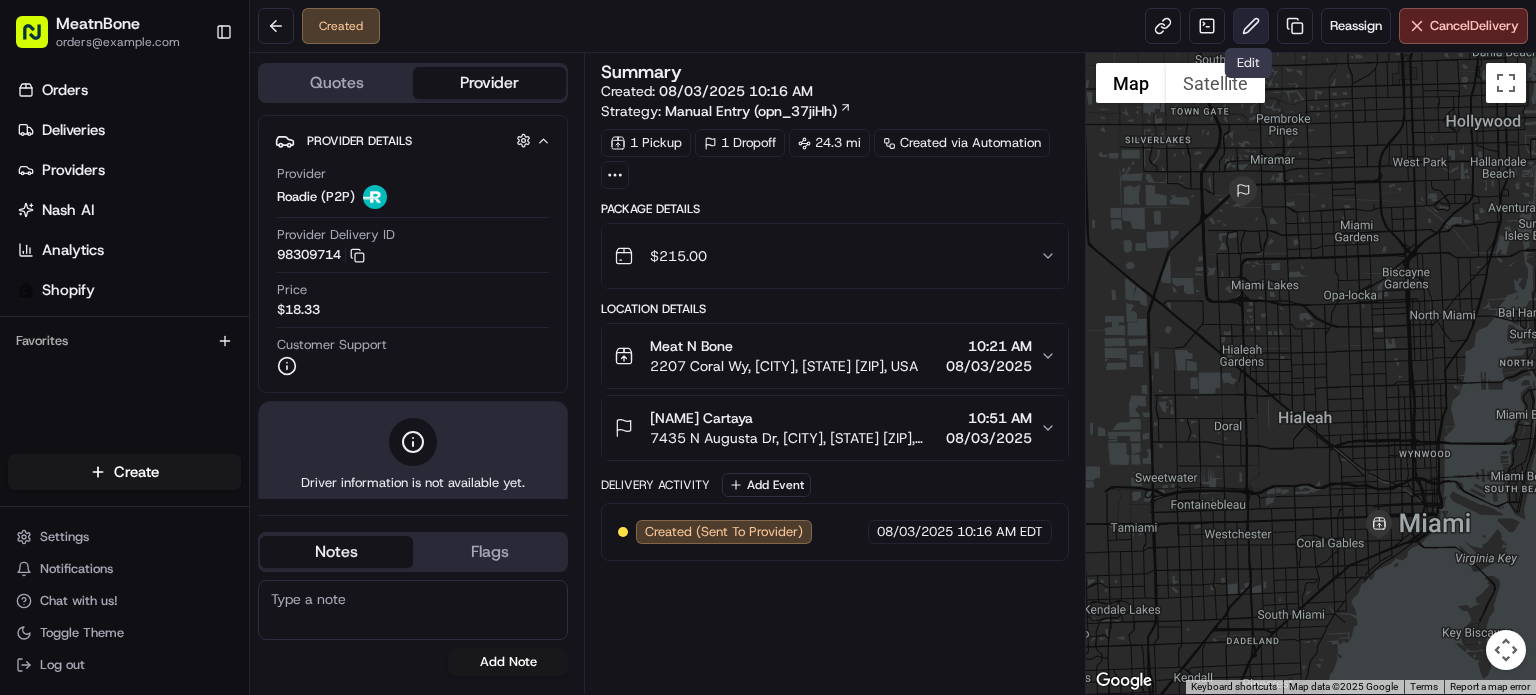 click at bounding box center (1251, 26) 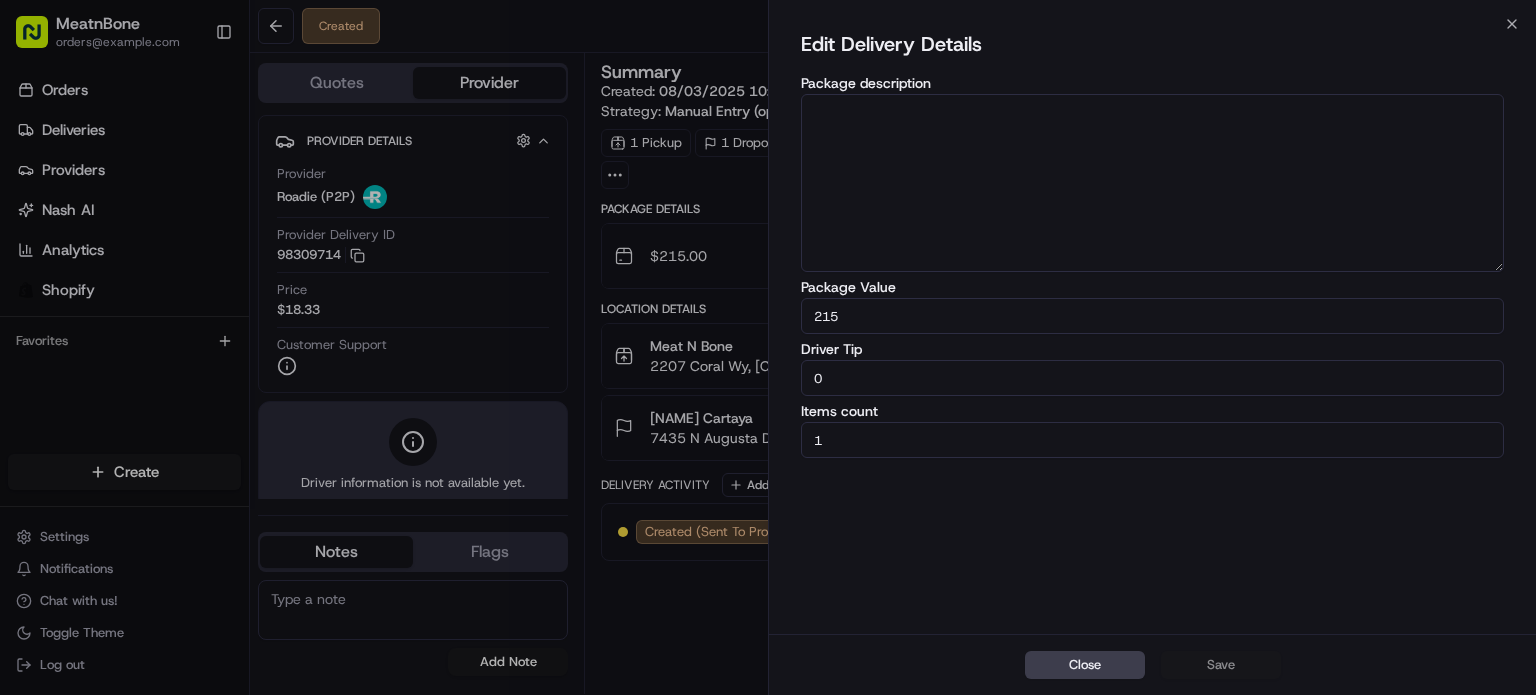 click on "0" at bounding box center (1152, 378) 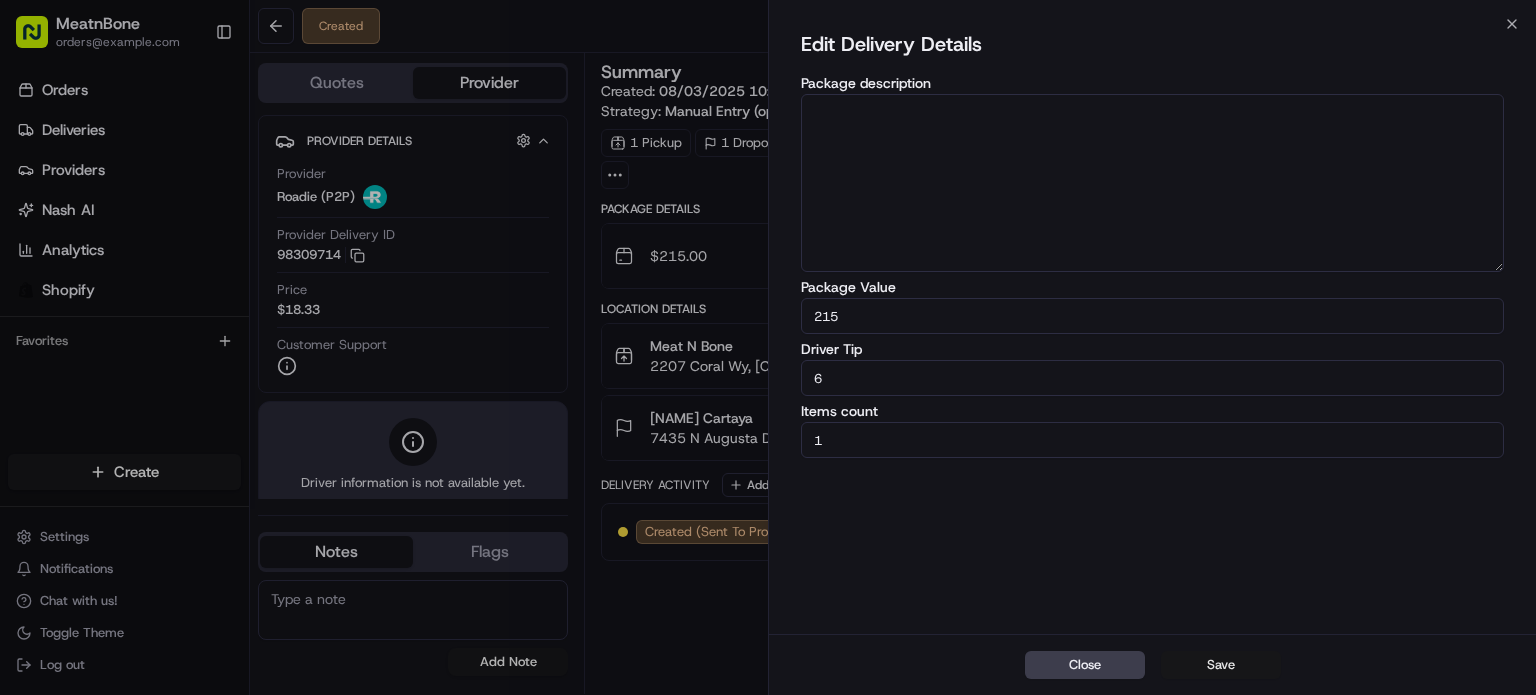 type on "6" 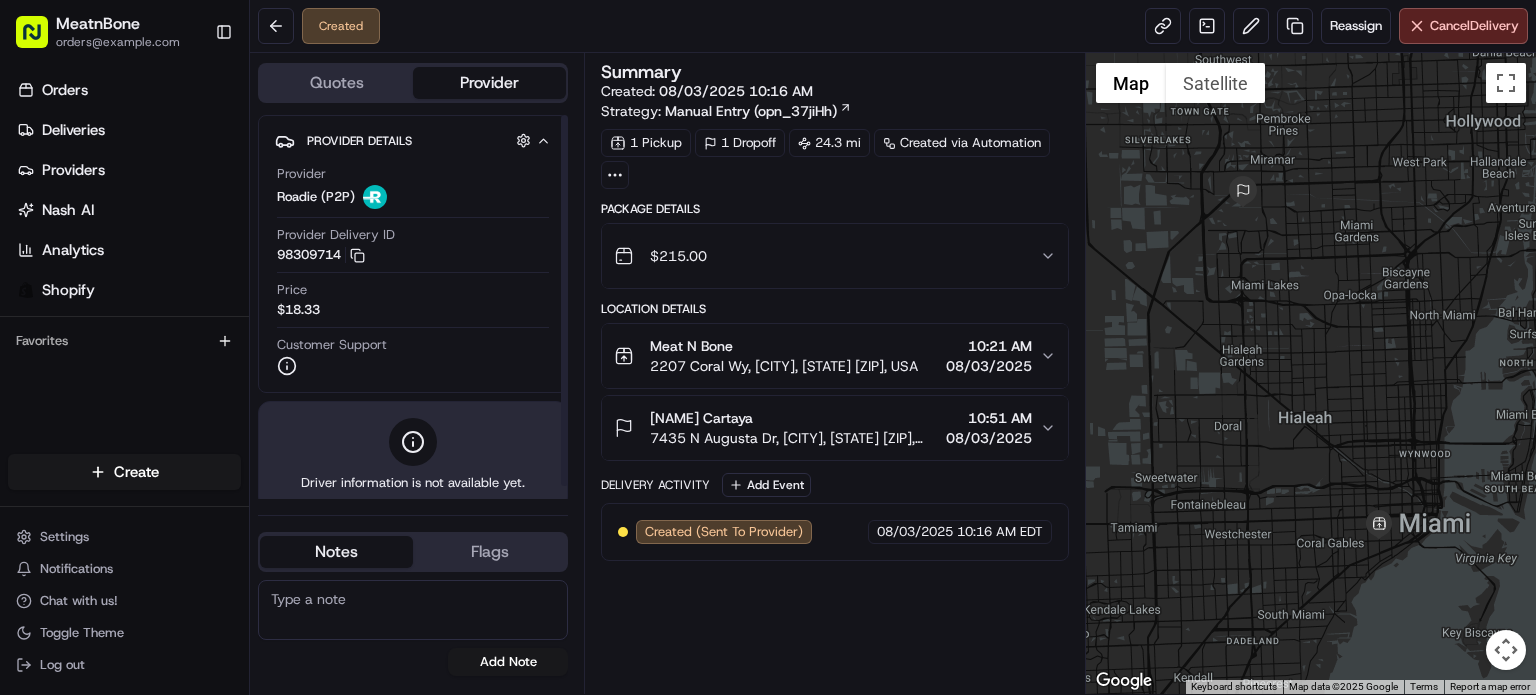 click on "Provider Roadie (P2P)" at bounding box center [413, 187] 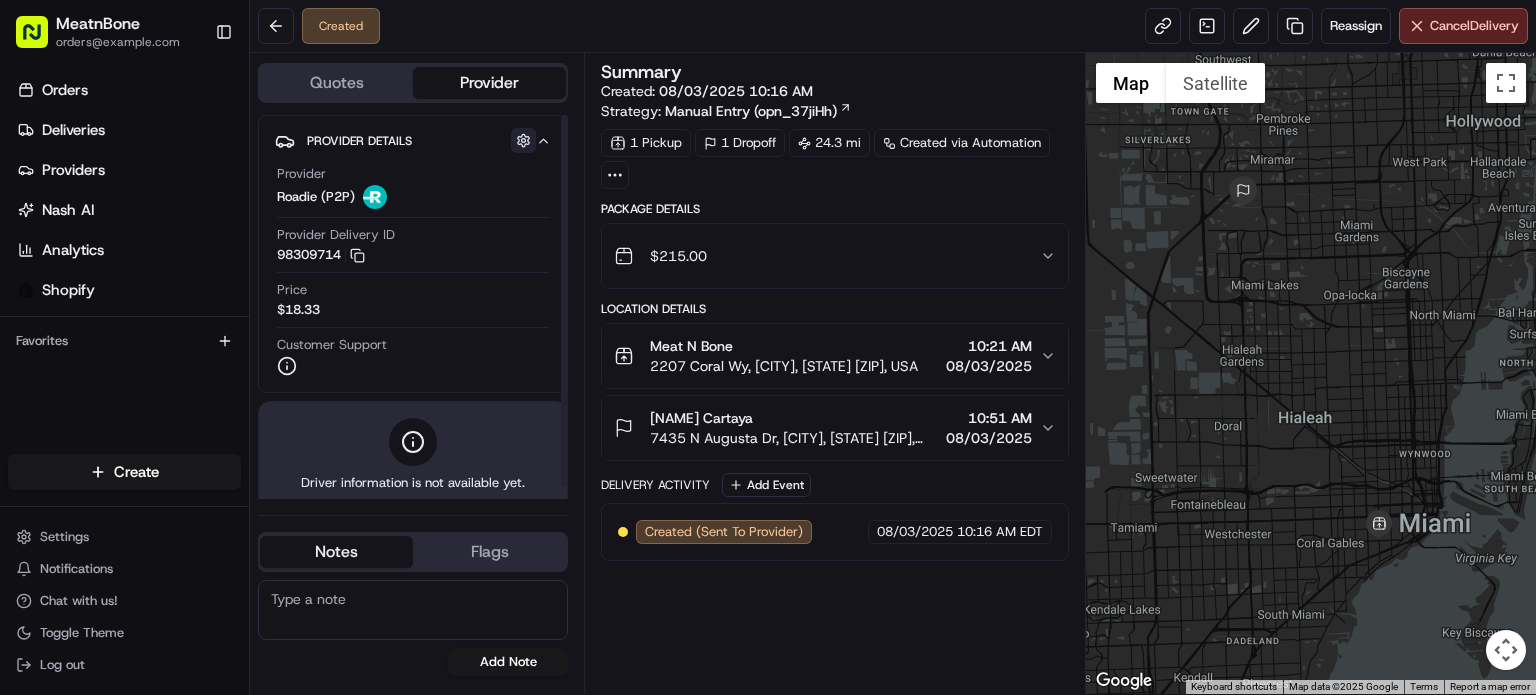 click at bounding box center [523, 140] 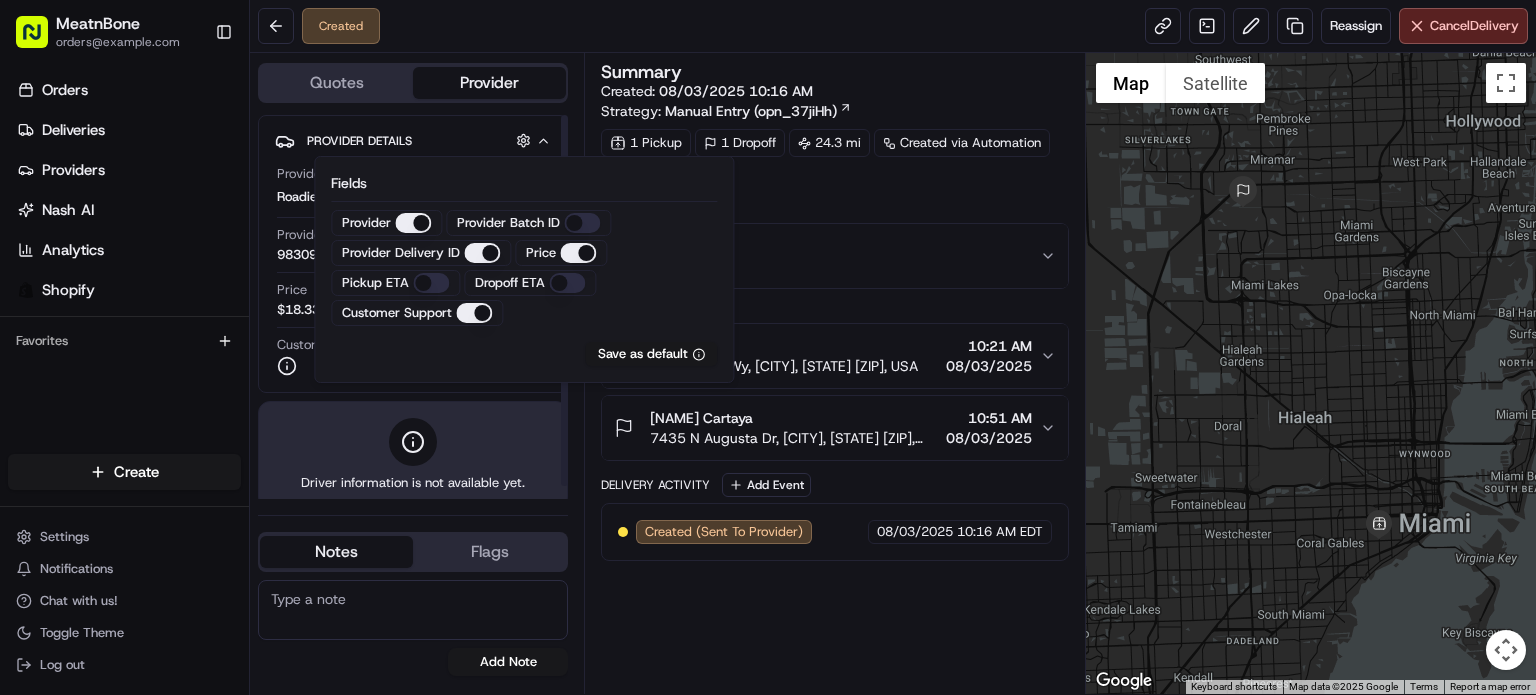drag, startPoint x: 514, startPoint y: 148, endPoint x: 505, endPoint y: 142, distance: 10.816654 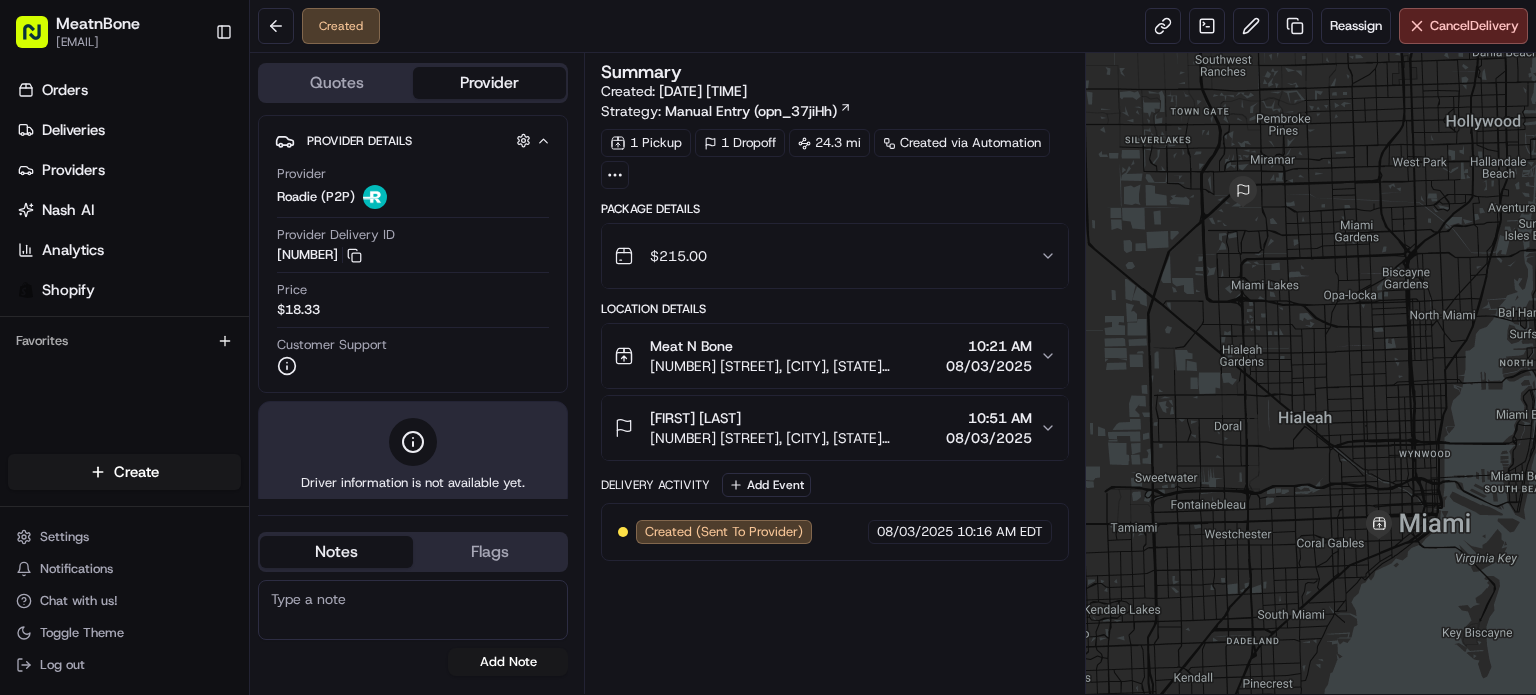 scroll, scrollTop: 0, scrollLeft: 0, axis: both 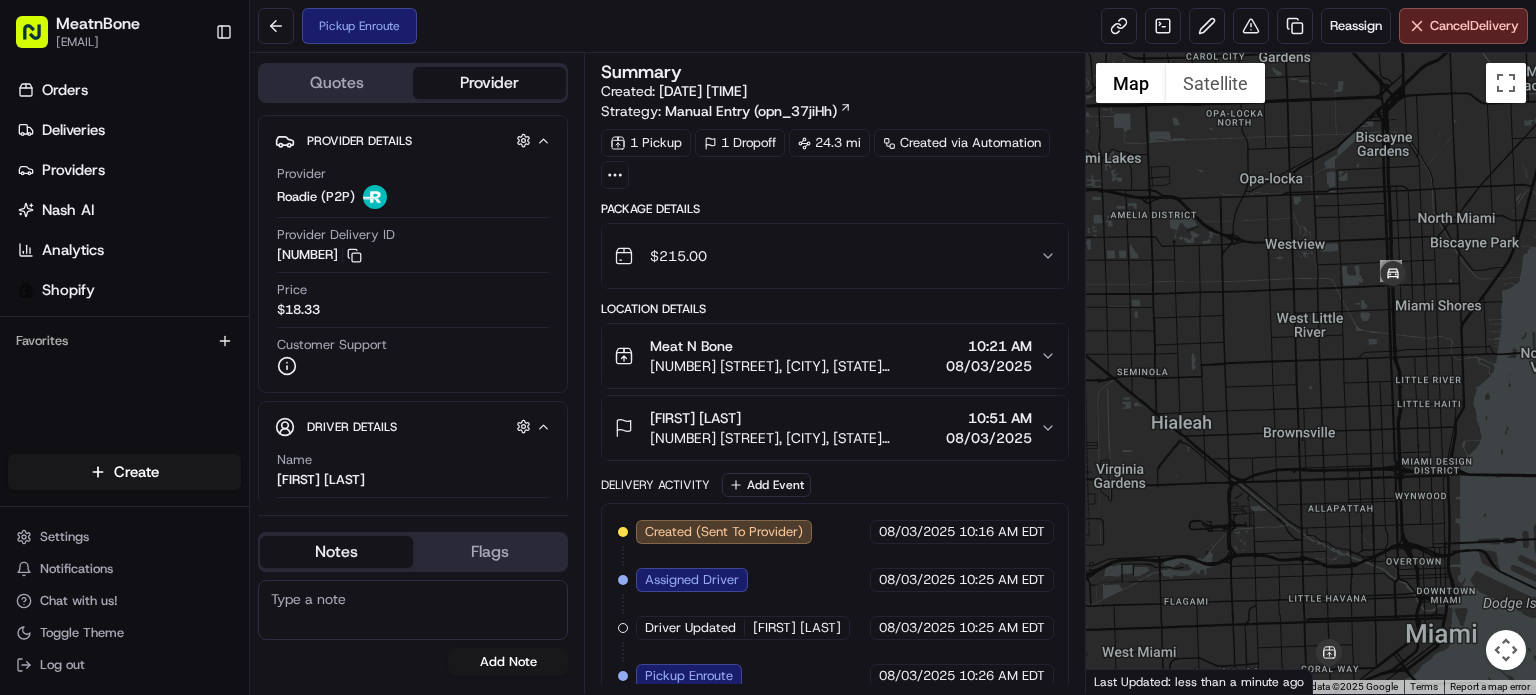 drag, startPoint x: 1318, startPoint y: 411, endPoint x: 1249, endPoint y: 397, distance: 70.40597 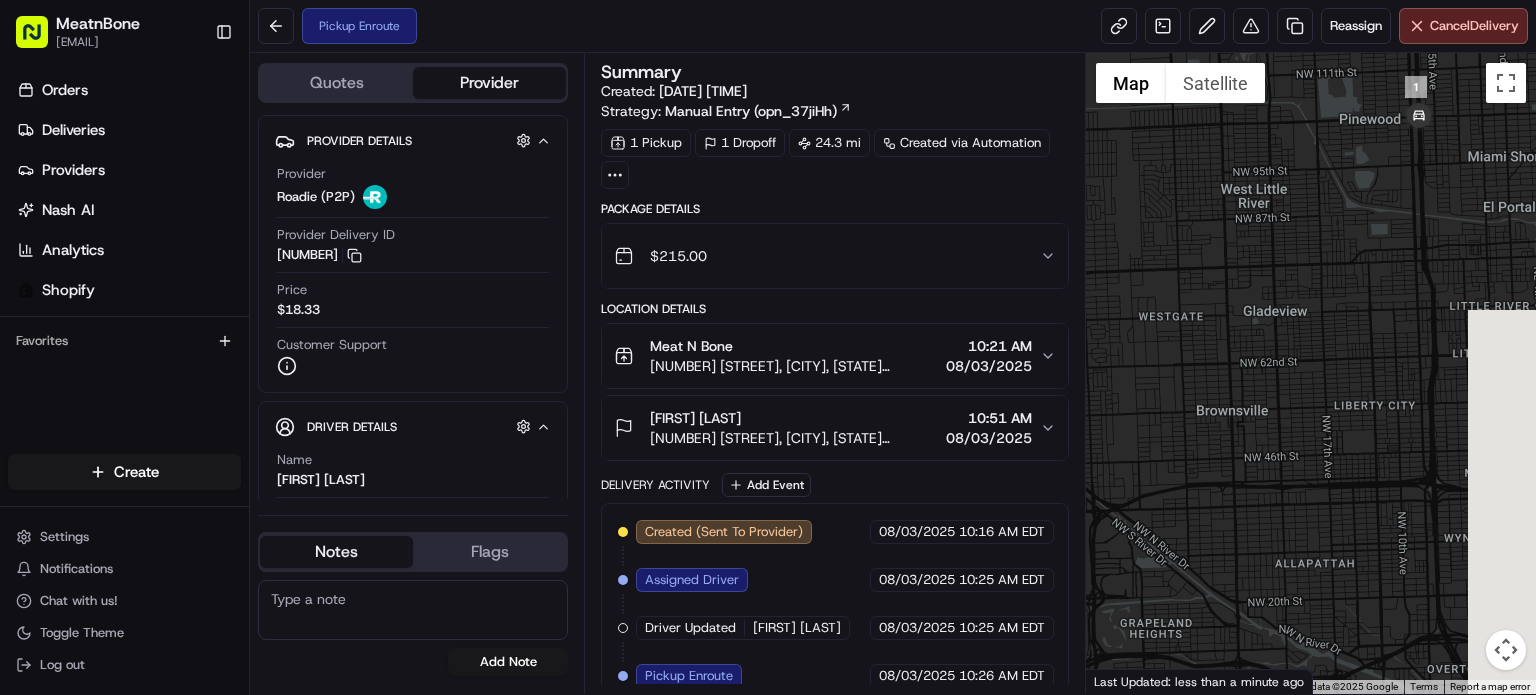 drag, startPoint x: 1260, startPoint y: 392, endPoint x: 1167, endPoint y: 376, distance: 94.36631 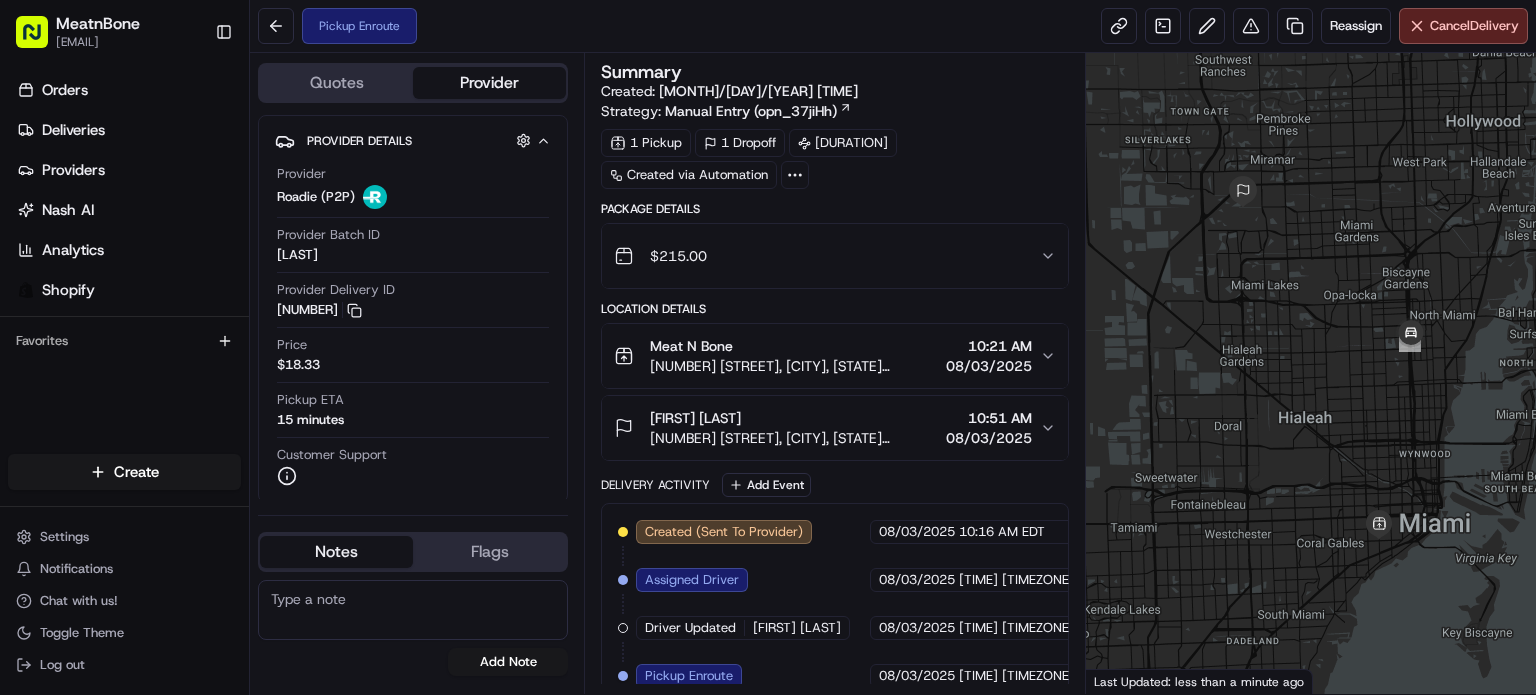 scroll, scrollTop: 0, scrollLeft: 0, axis: both 